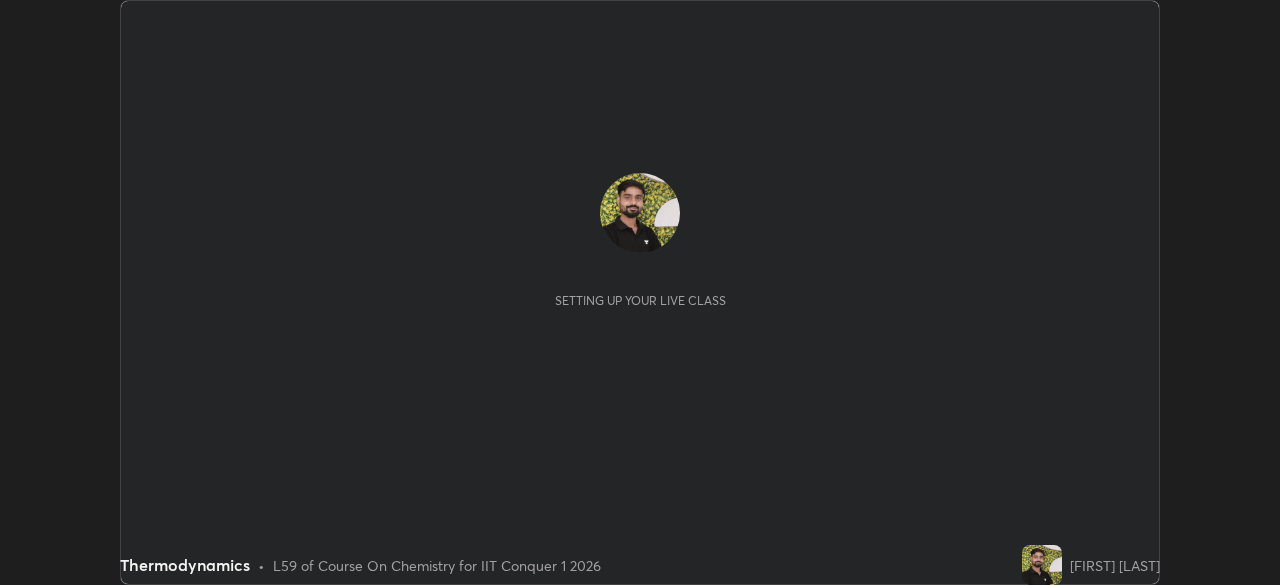 scroll, scrollTop: 0, scrollLeft: 0, axis: both 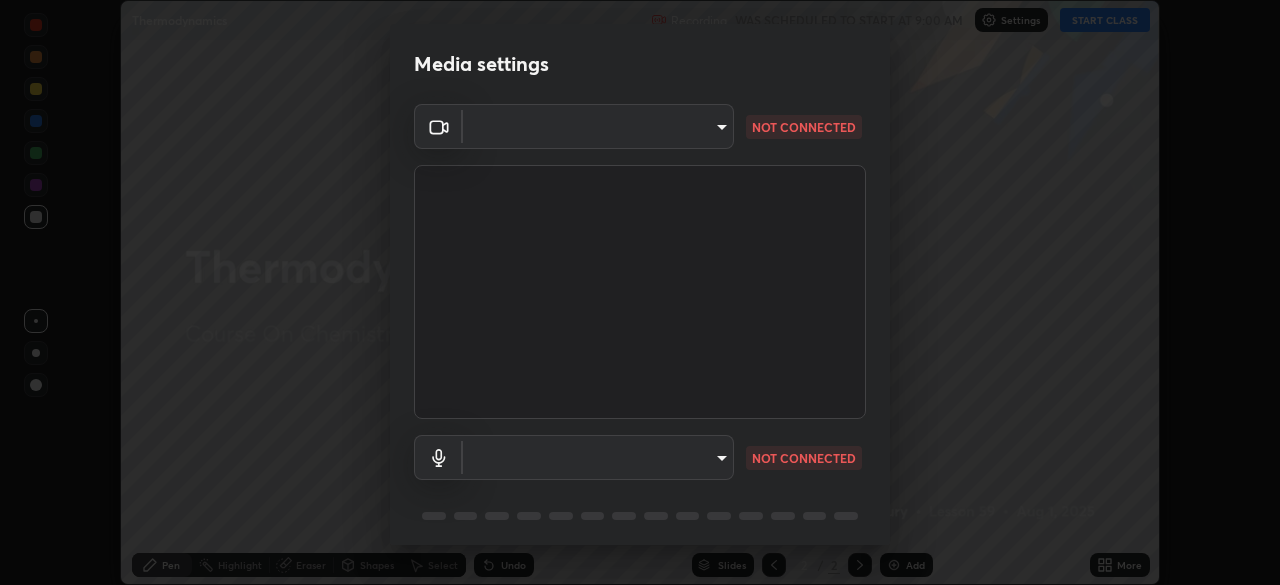 type on "9c5db0e3d6bf80210af106929d999d9f929c5ea5bbb961195660b7f823e2c793" 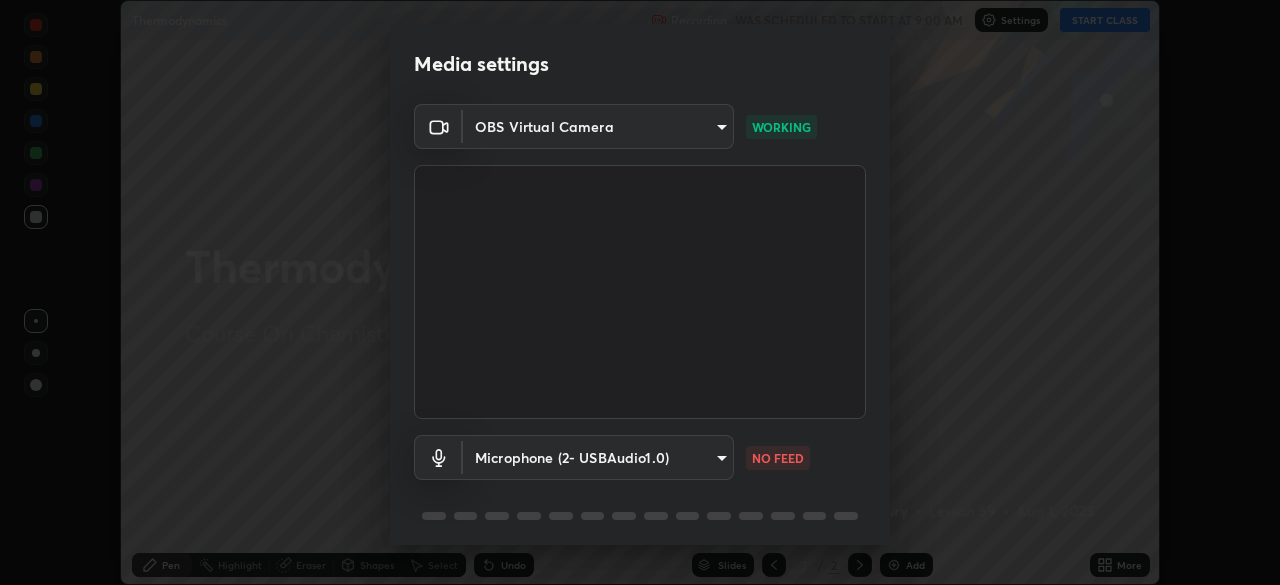 click on "Erase all Thermodynamics Recording WAS SCHEDULED TO START AT  9:00 AM Settings START CLASS Setting up your live class Thermodynamics • L59 of Course On Chemistry for IIT Conquer 1 2026 [FIRST] [LAST] Pen Highlight Eraser Shapes Select Undo Slides 2 / 2 Add More No doubts shared Encourage your learners to ask a doubt for better clarity Report an issue Reason for reporting Buffering Chat not working Audio - Video sync issue Educator video quality low ​ Attach an image Report Media settings OBS Virtual Camera [HASH] WORKING Microphone (2- USBAudio1.0) [HASH] NO FEED 1 / 5 Next" at bounding box center [640, 292] 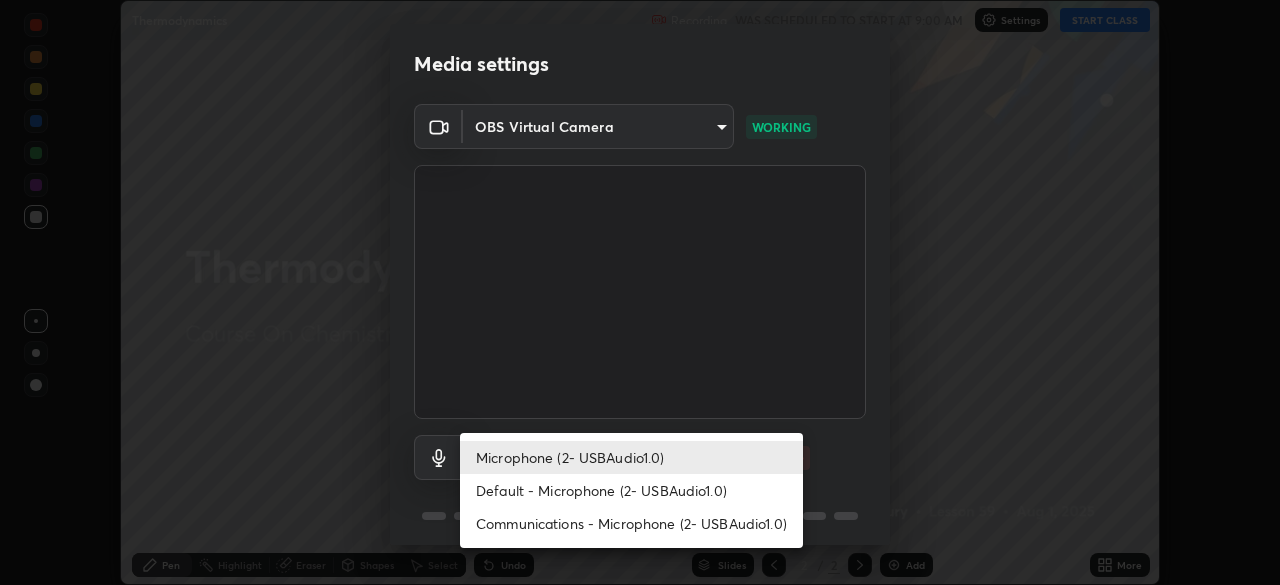 click on "Default - Microphone (2- USBAudio1.0)" at bounding box center [631, 490] 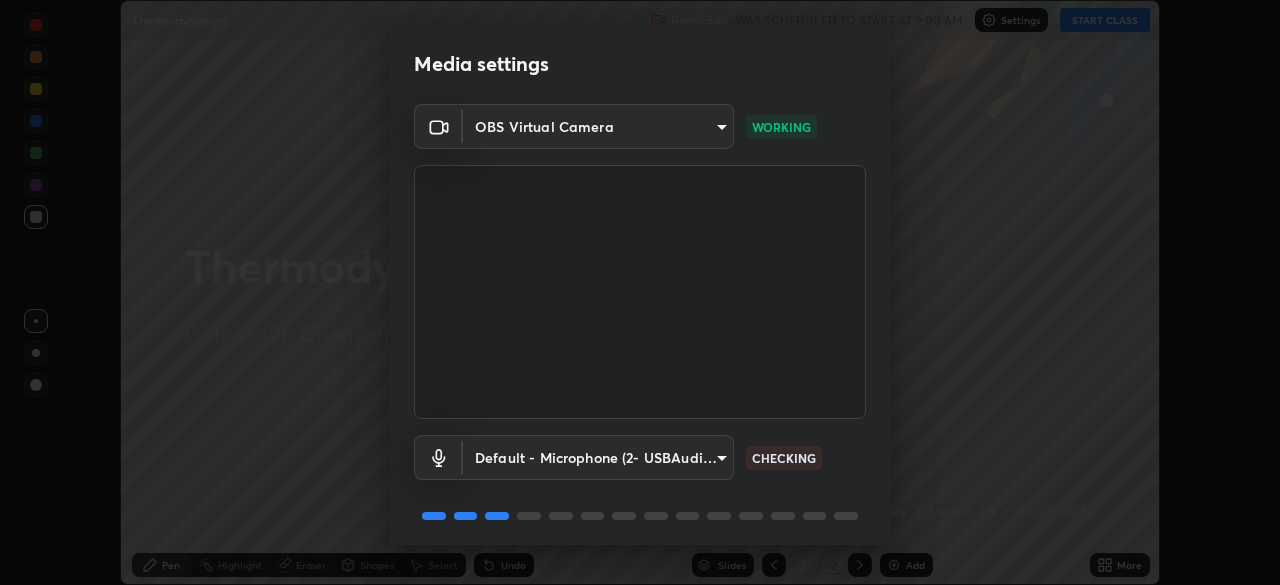 scroll, scrollTop: 71, scrollLeft: 0, axis: vertical 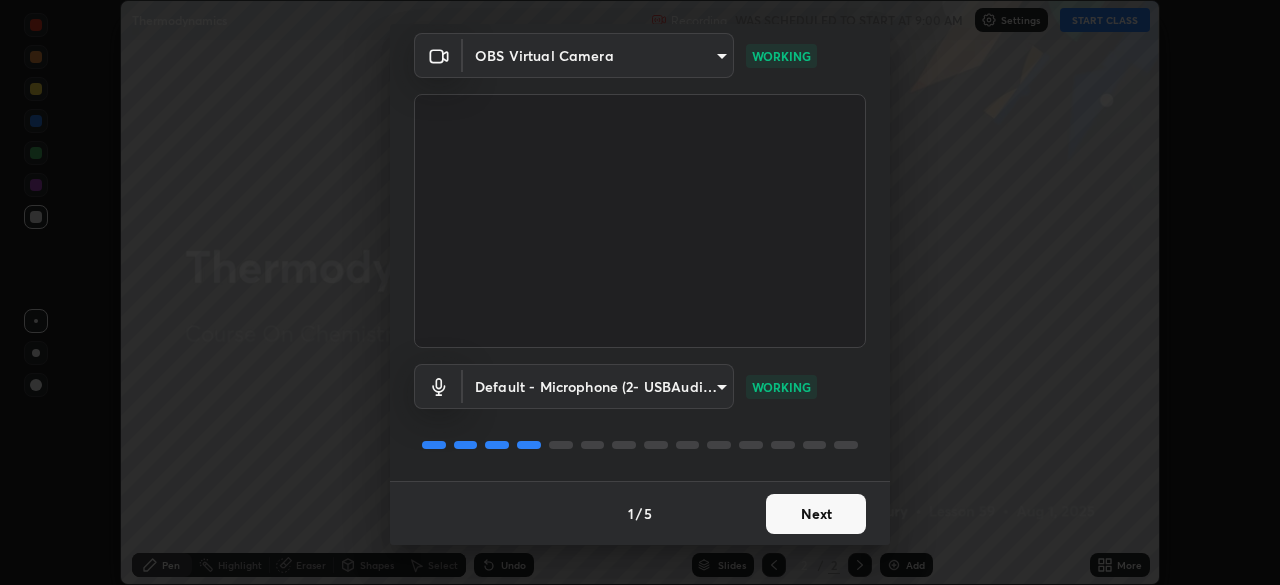 click on "Next" at bounding box center (816, 514) 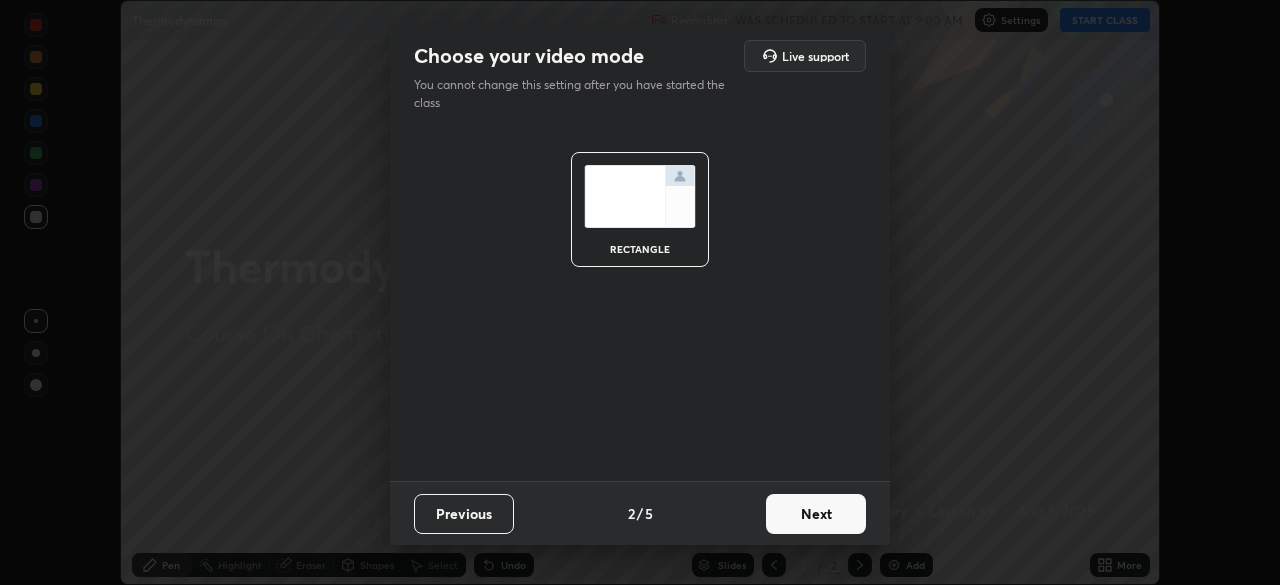 click on "Next" at bounding box center (816, 514) 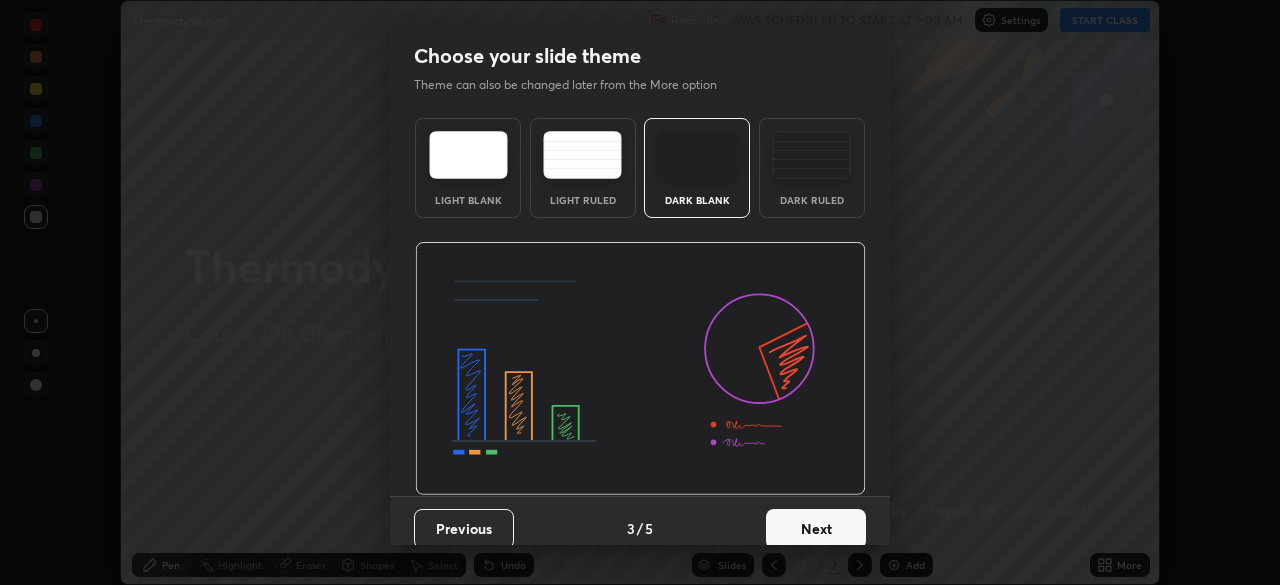 click on "Next" at bounding box center (816, 529) 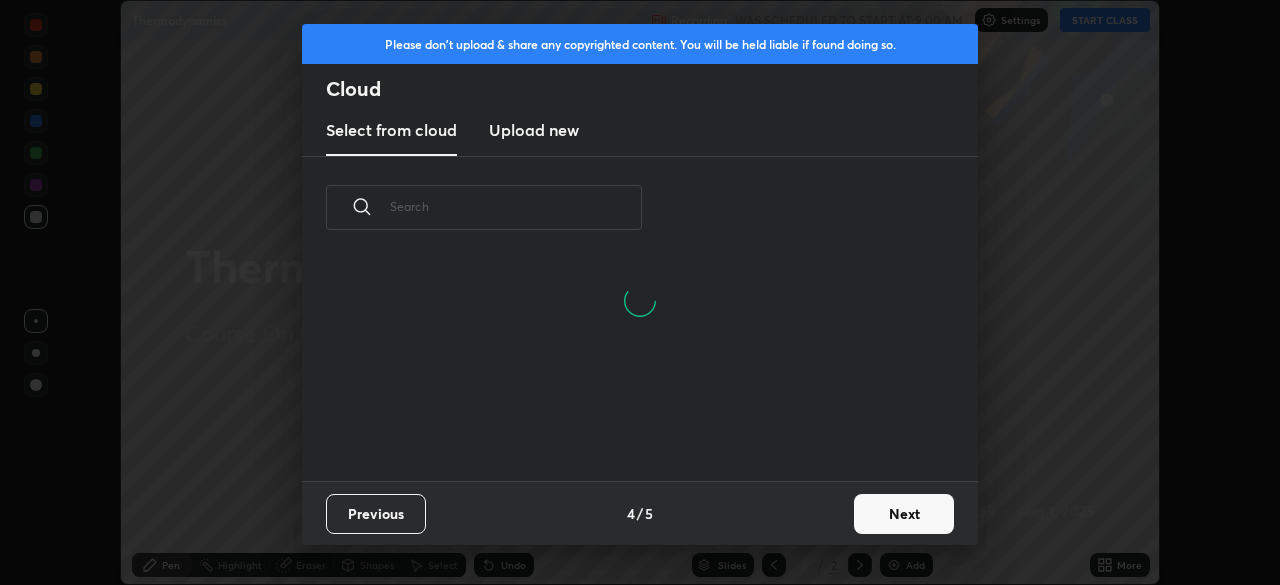 click on "Next" at bounding box center [904, 514] 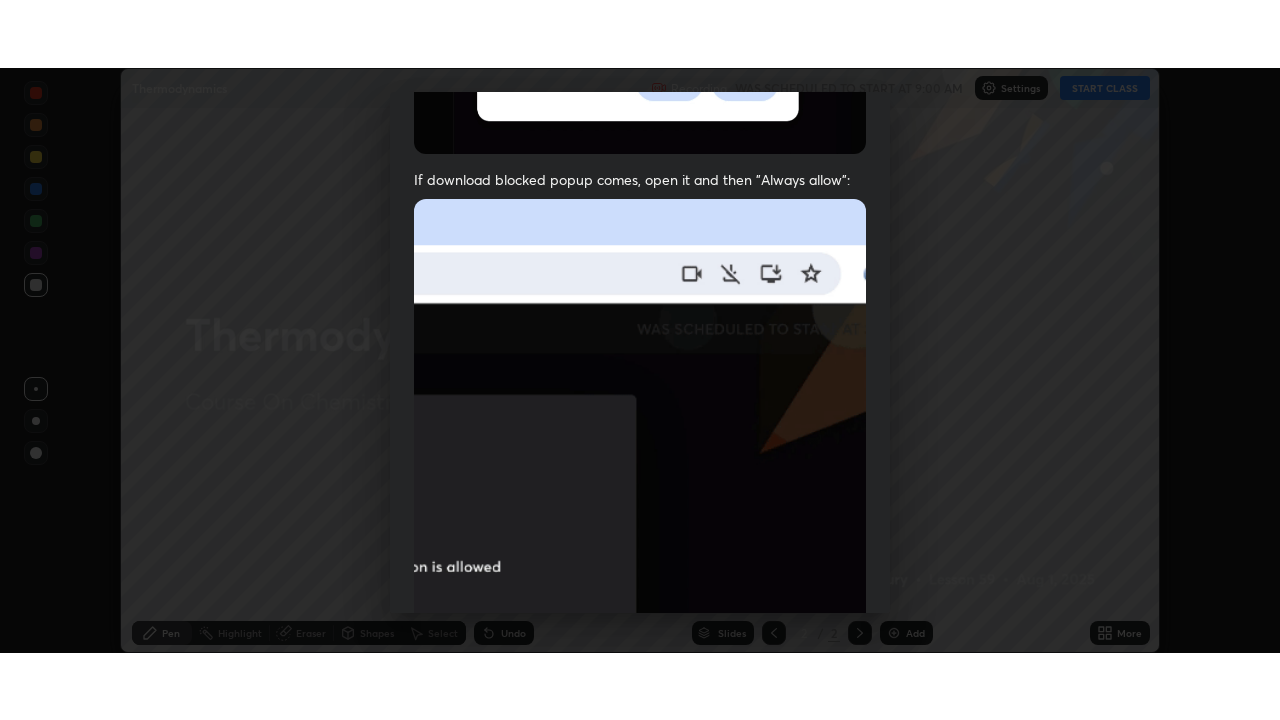 scroll, scrollTop: 479, scrollLeft: 0, axis: vertical 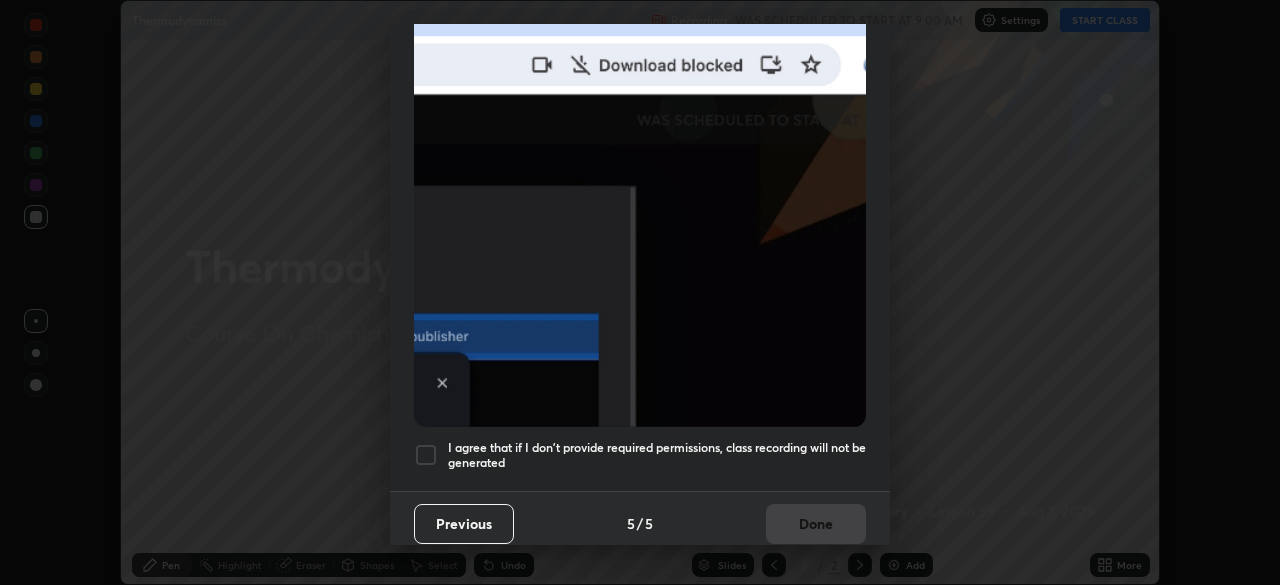 click at bounding box center (426, 455) 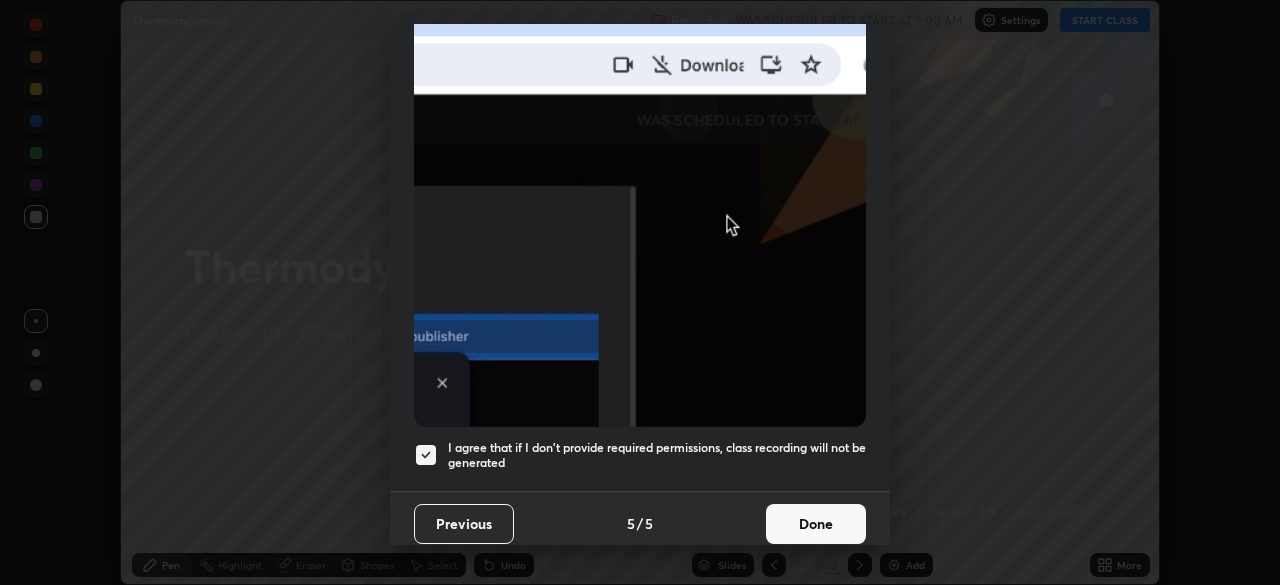 click on "Done" at bounding box center [816, 524] 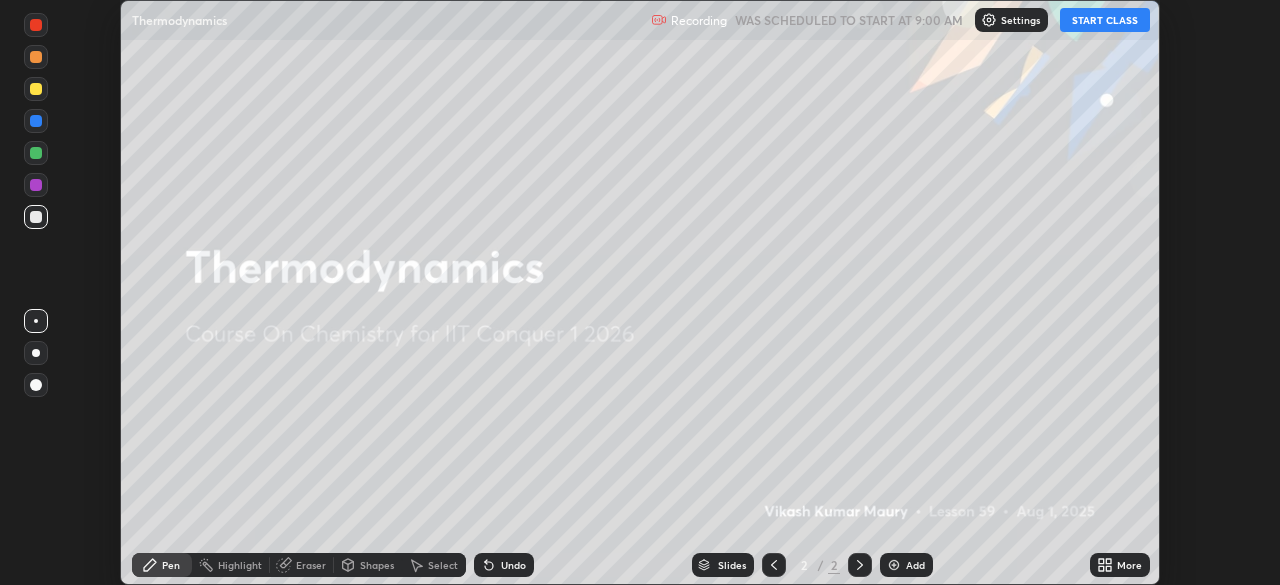click on "START CLASS" at bounding box center [1105, 20] 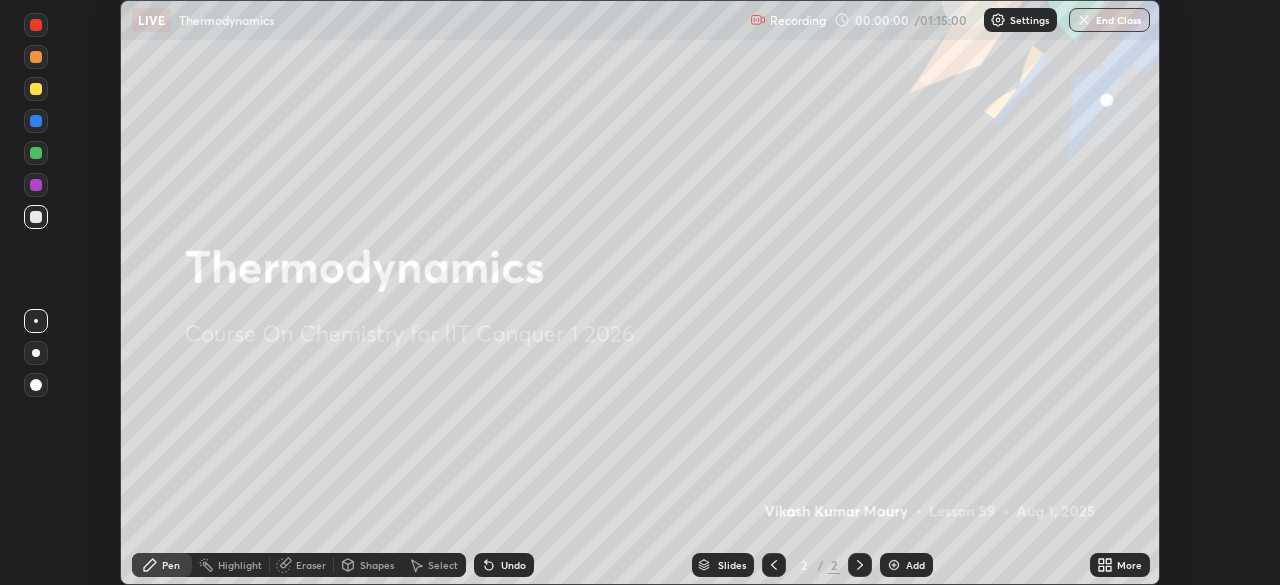 click on "More" at bounding box center [1129, 565] 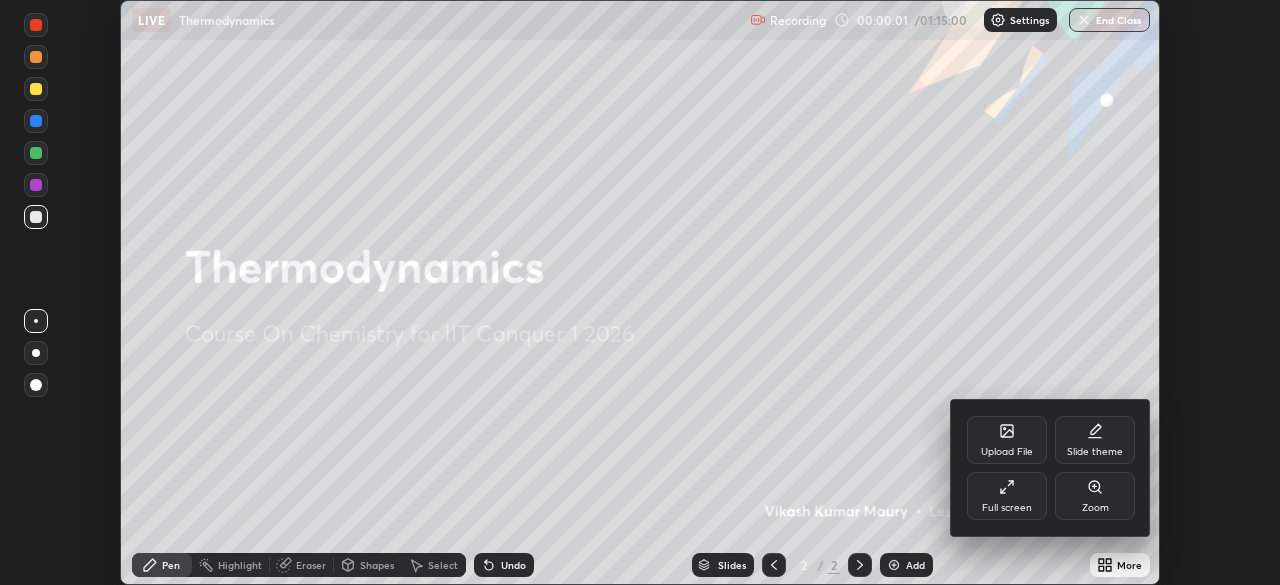 click on "Full screen" at bounding box center [1007, 508] 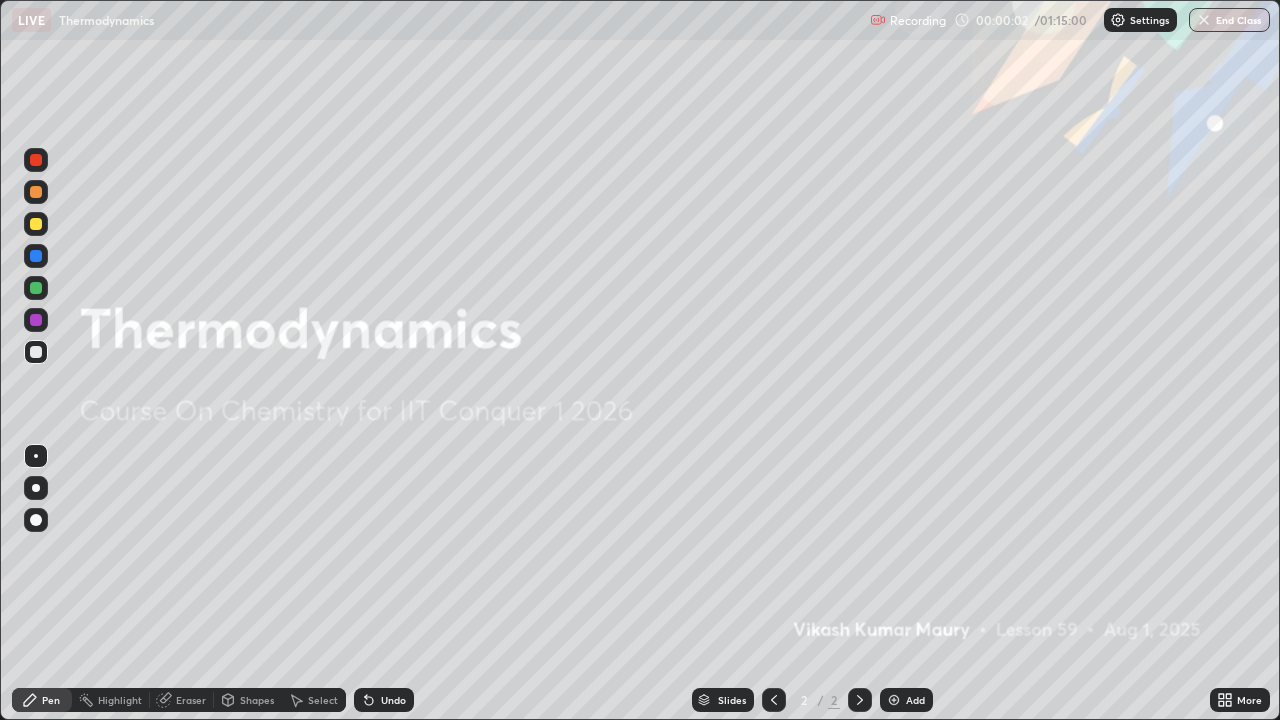 scroll, scrollTop: 99280, scrollLeft: 98720, axis: both 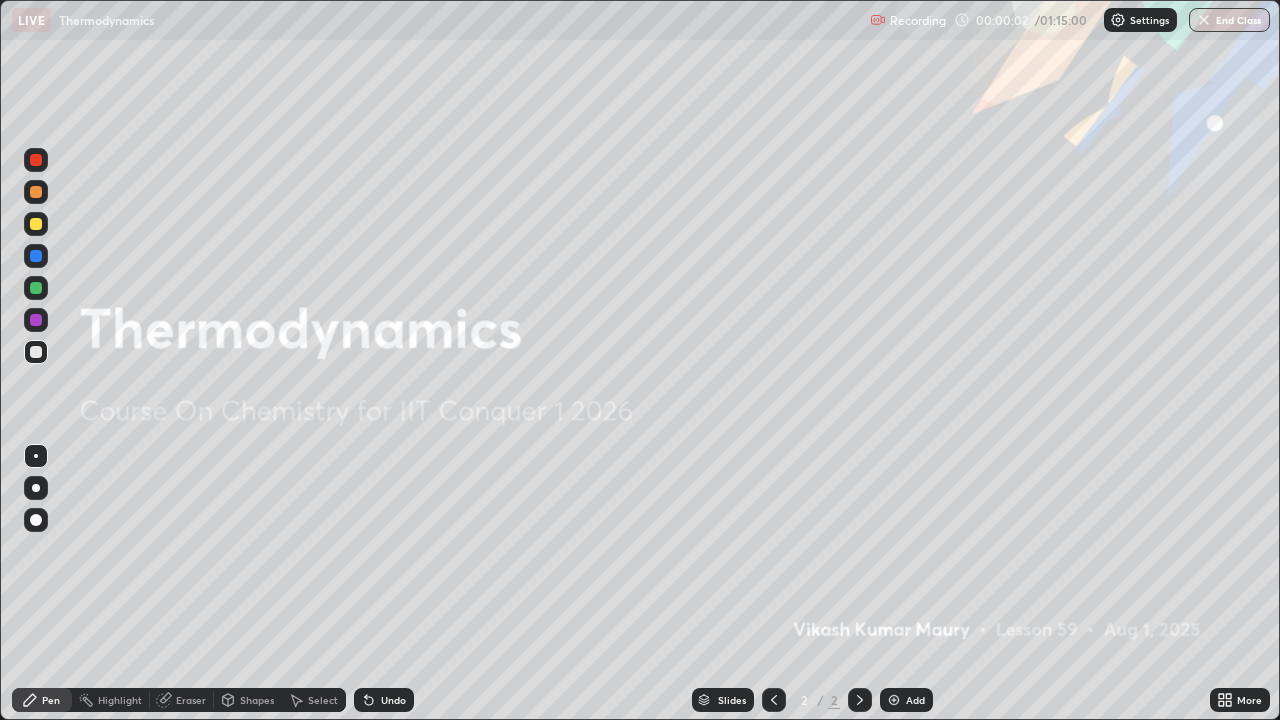click on "Add" at bounding box center (906, 700) 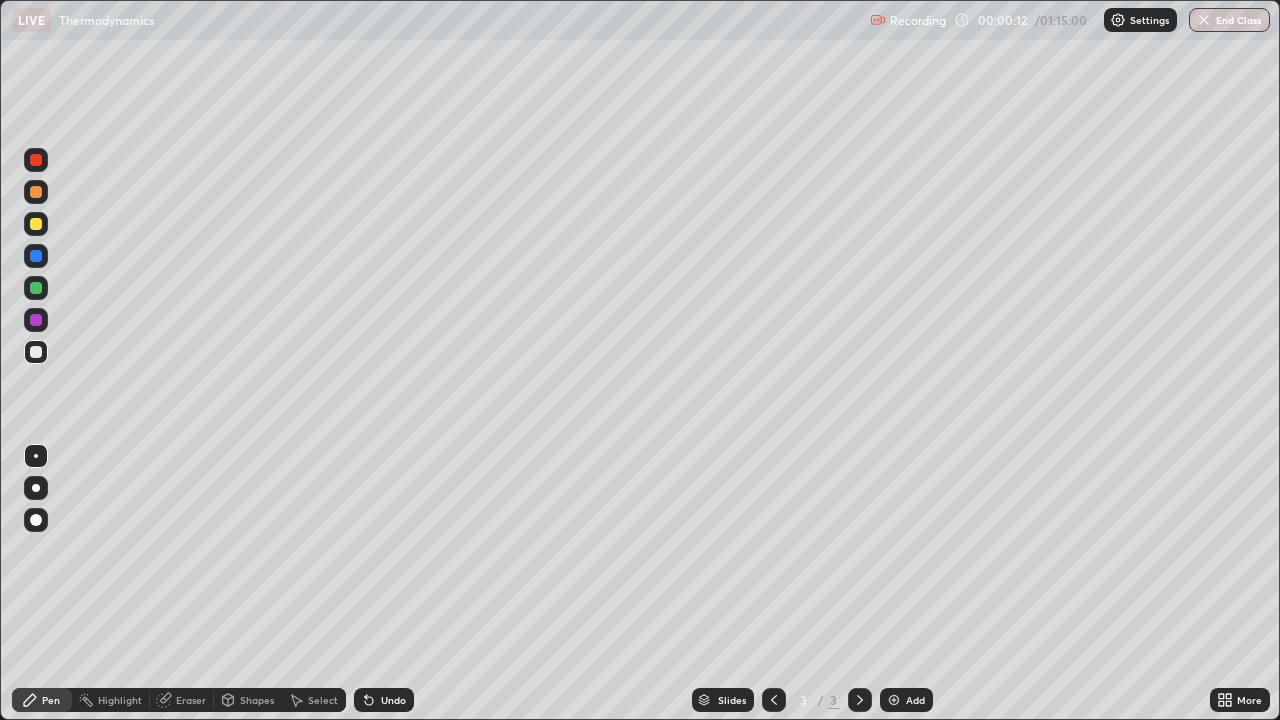 click on "Slides" at bounding box center (723, 700) 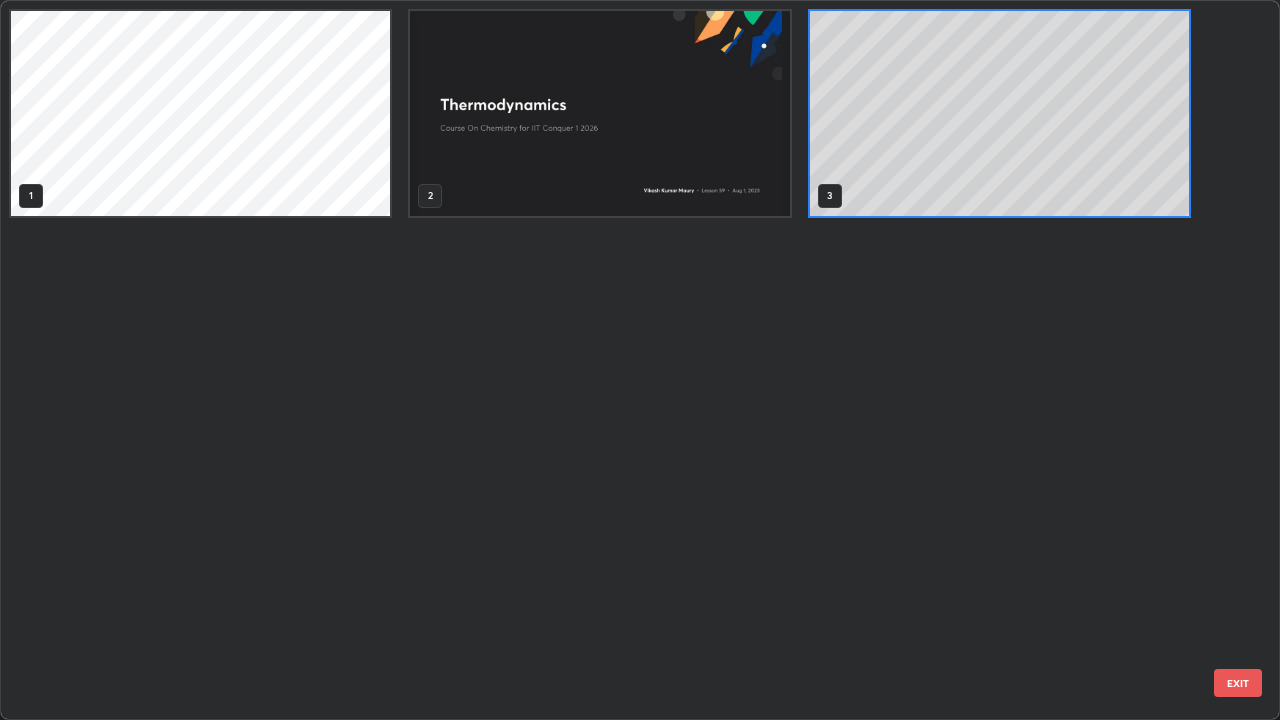 scroll, scrollTop: 7, scrollLeft: 11, axis: both 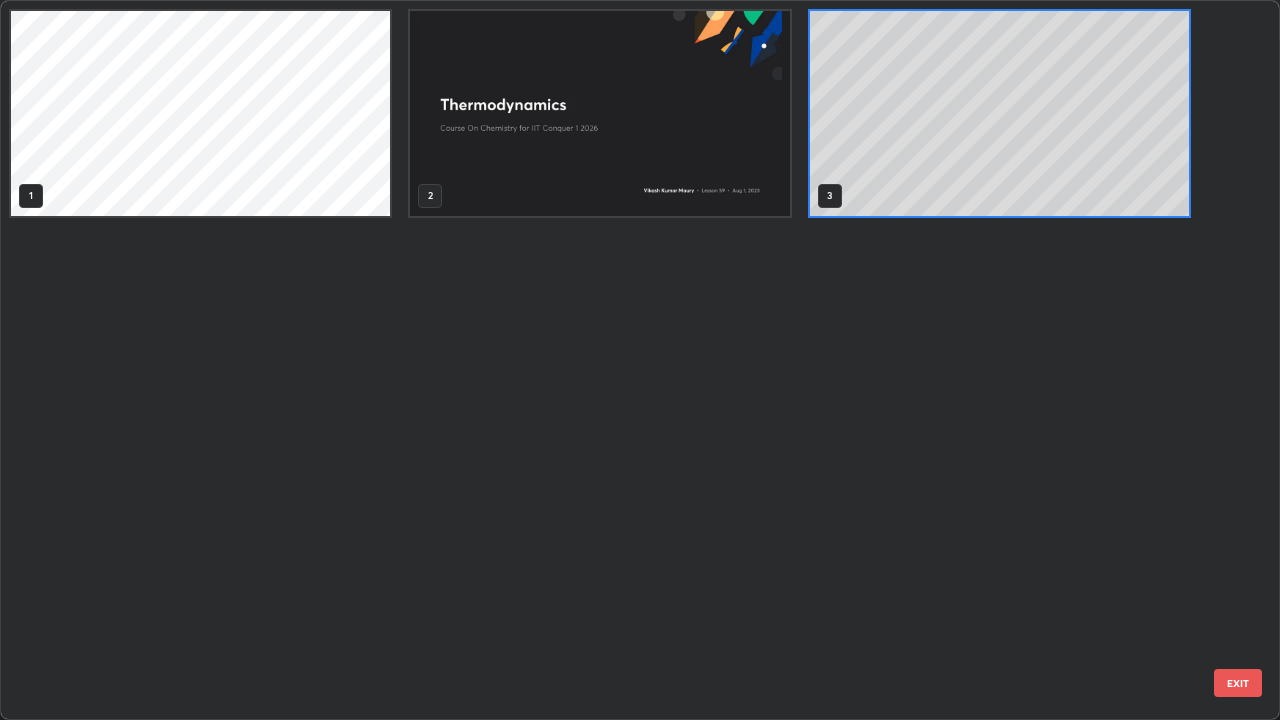 click at bounding box center (599, 113) 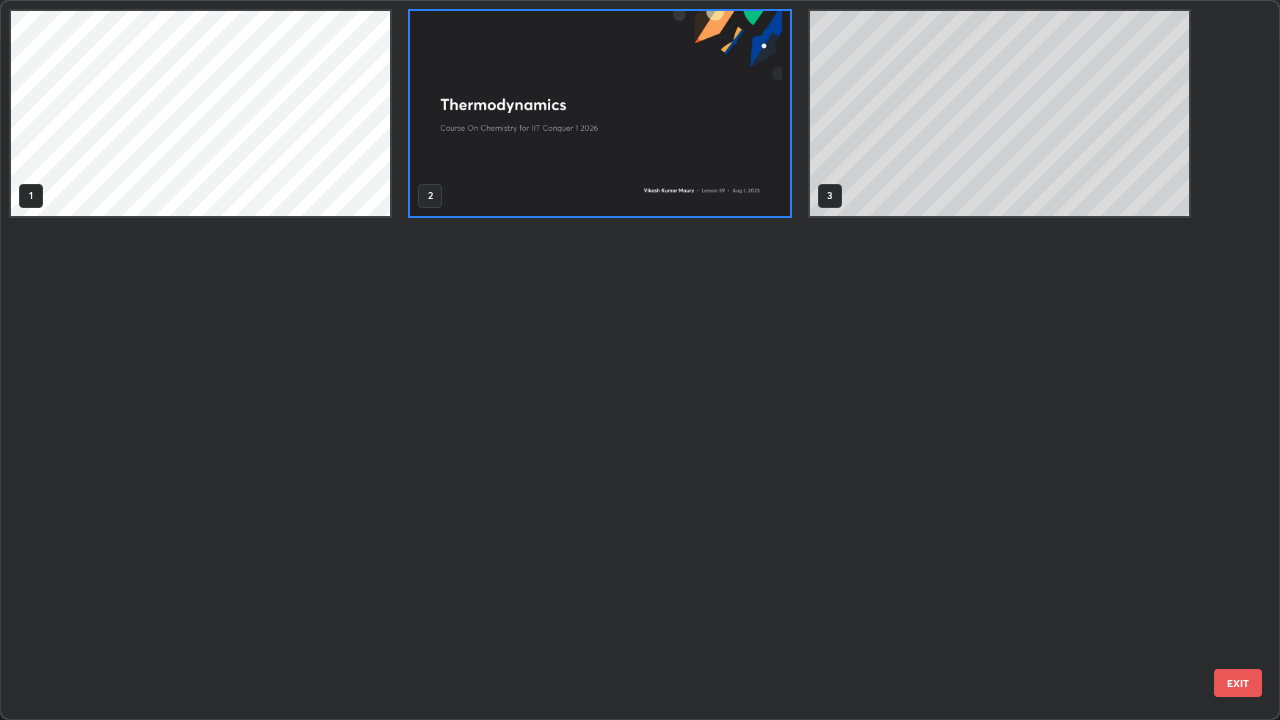 click at bounding box center [599, 113] 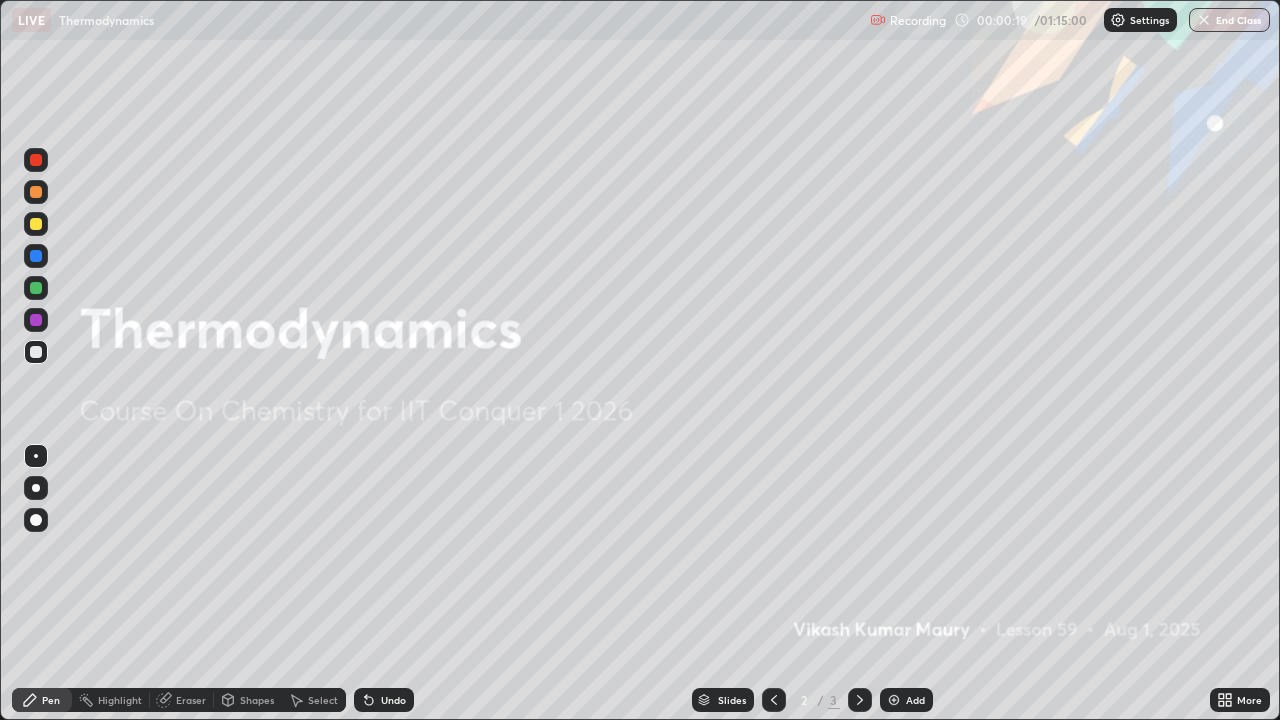 click at bounding box center [599, 113] 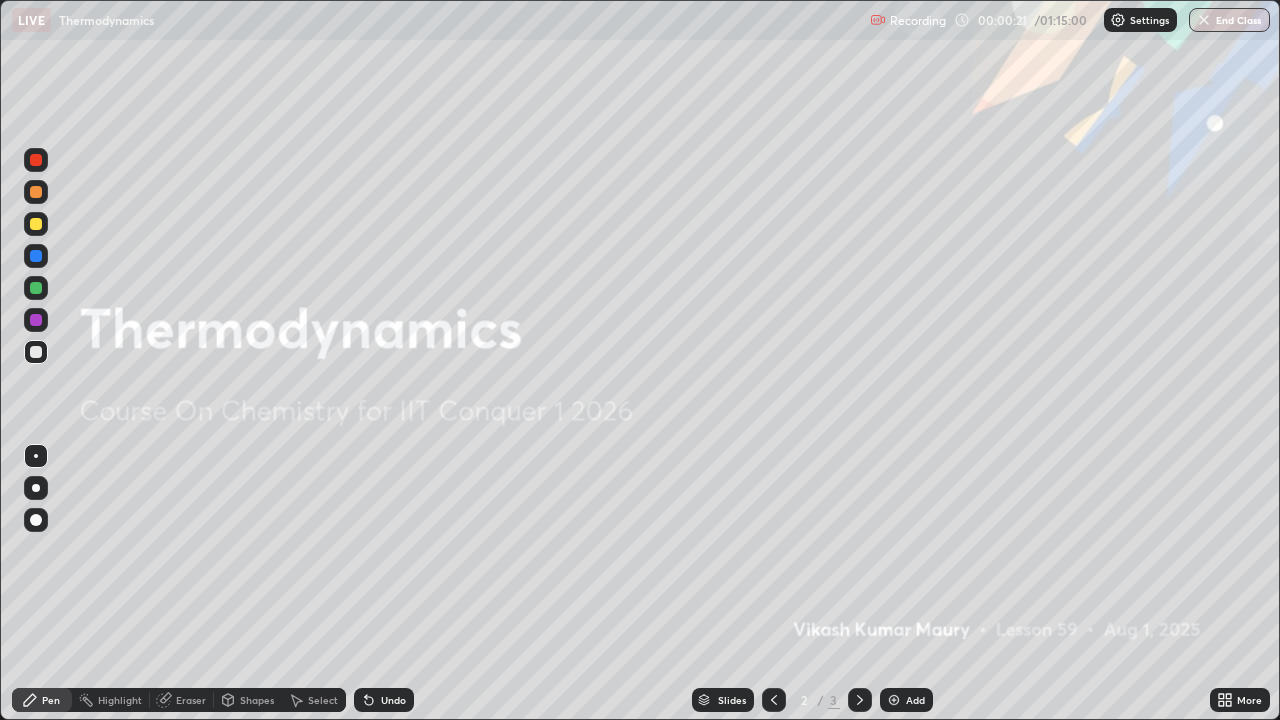 click on "Add" at bounding box center (915, 700) 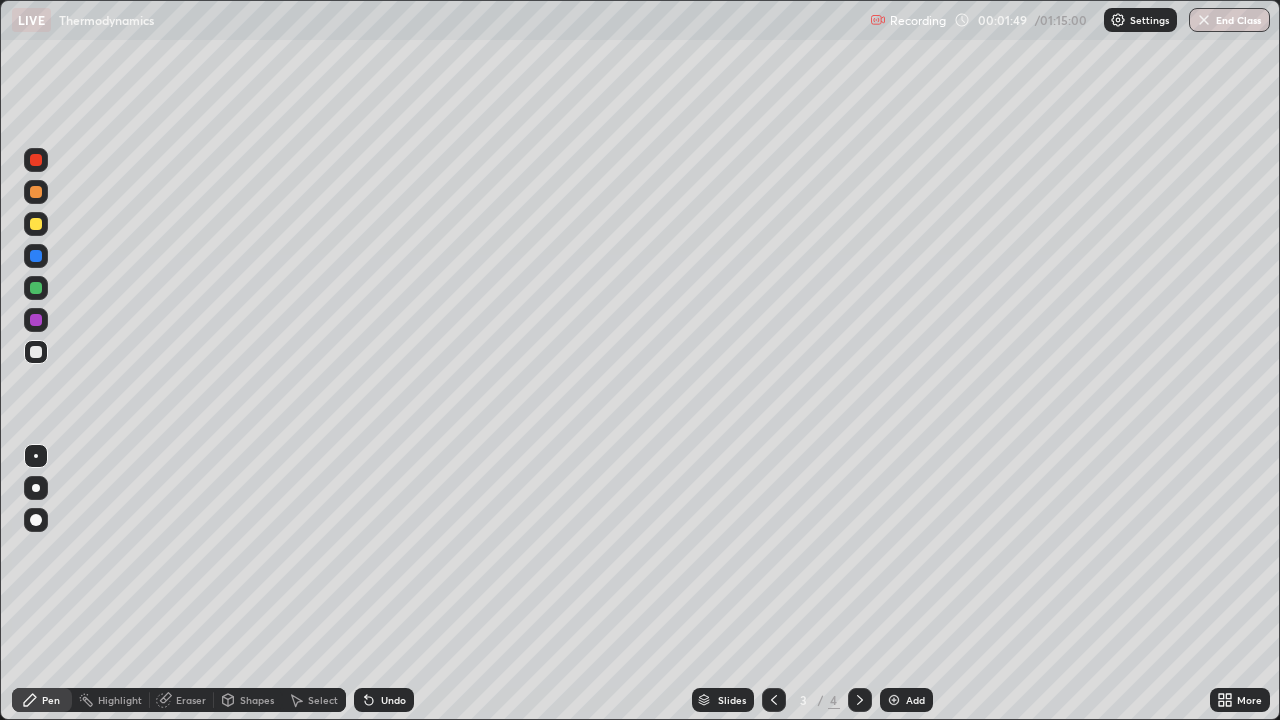 click on "Add" at bounding box center [915, 700] 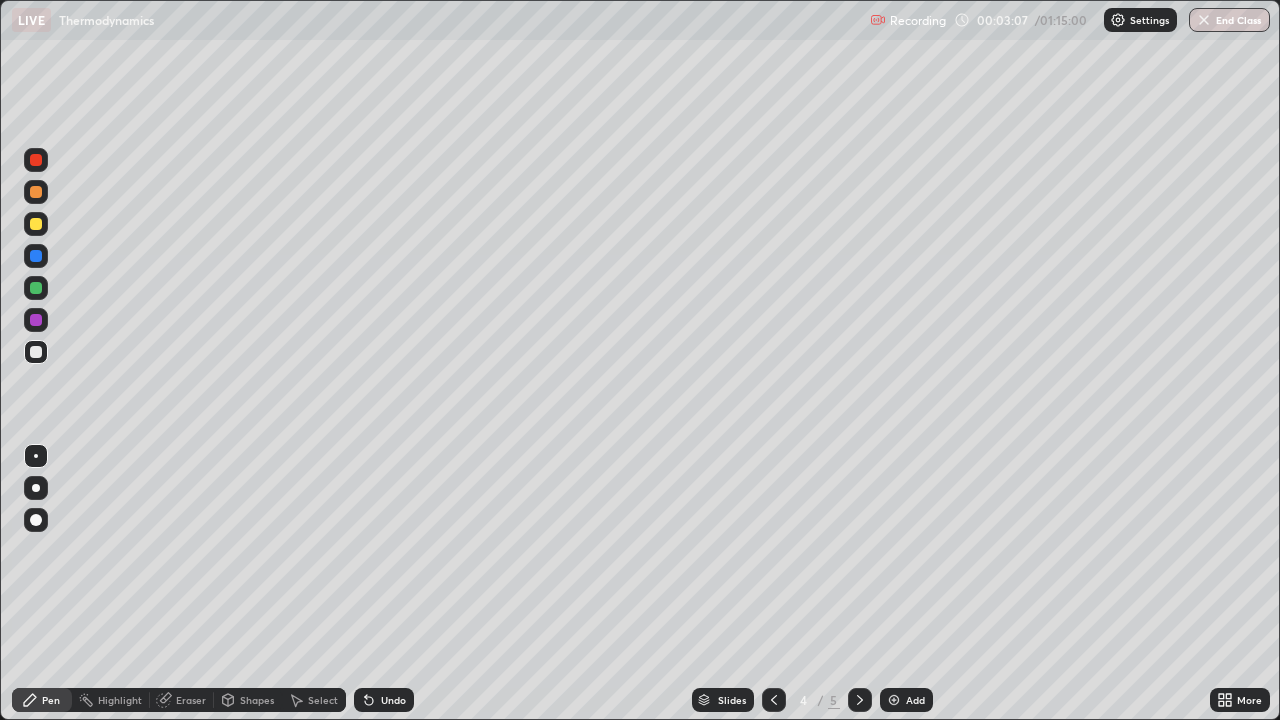 click on "Add" at bounding box center [915, 700] 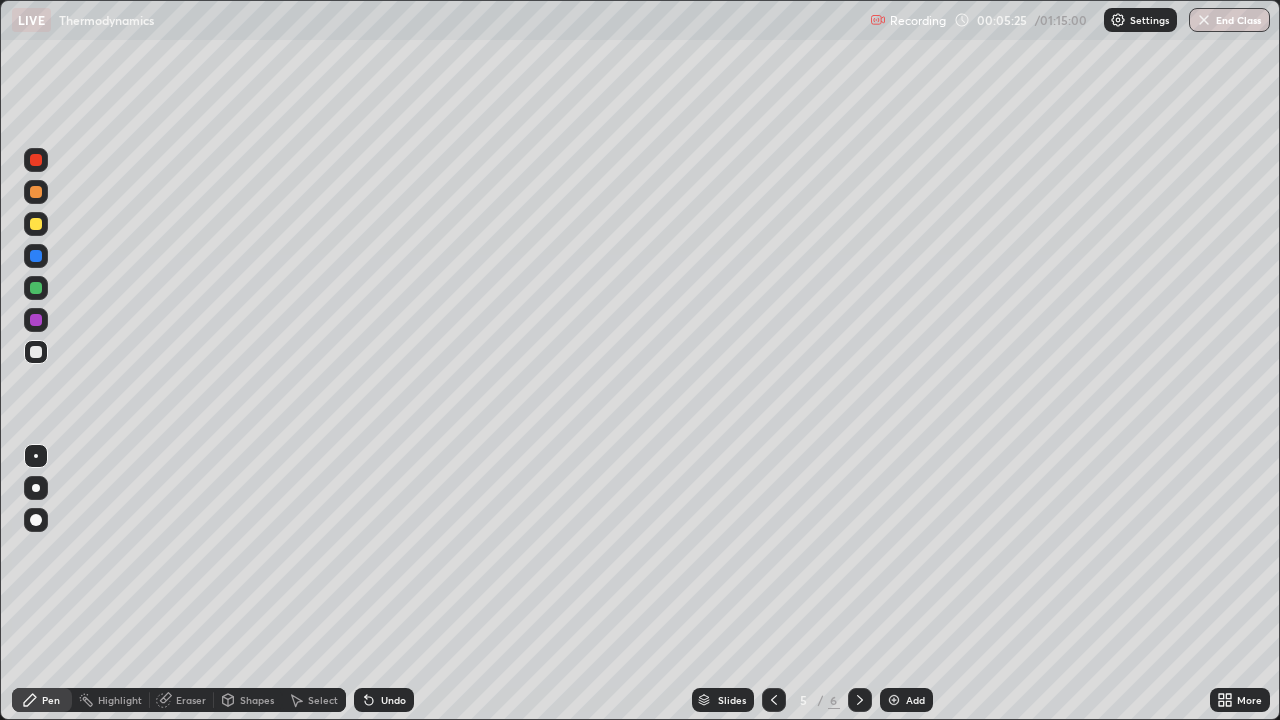 click on "Add" at bounding box center [906, 700] 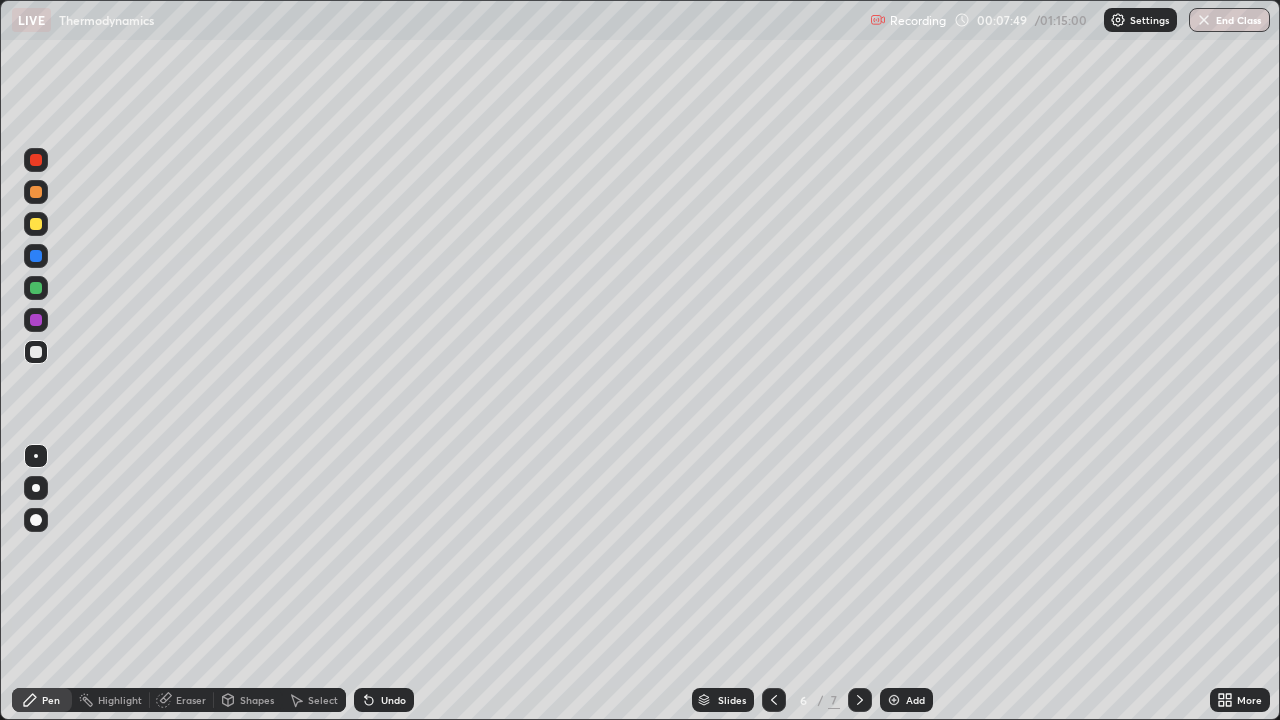 click on "Add" at bounding box center (906, 700) 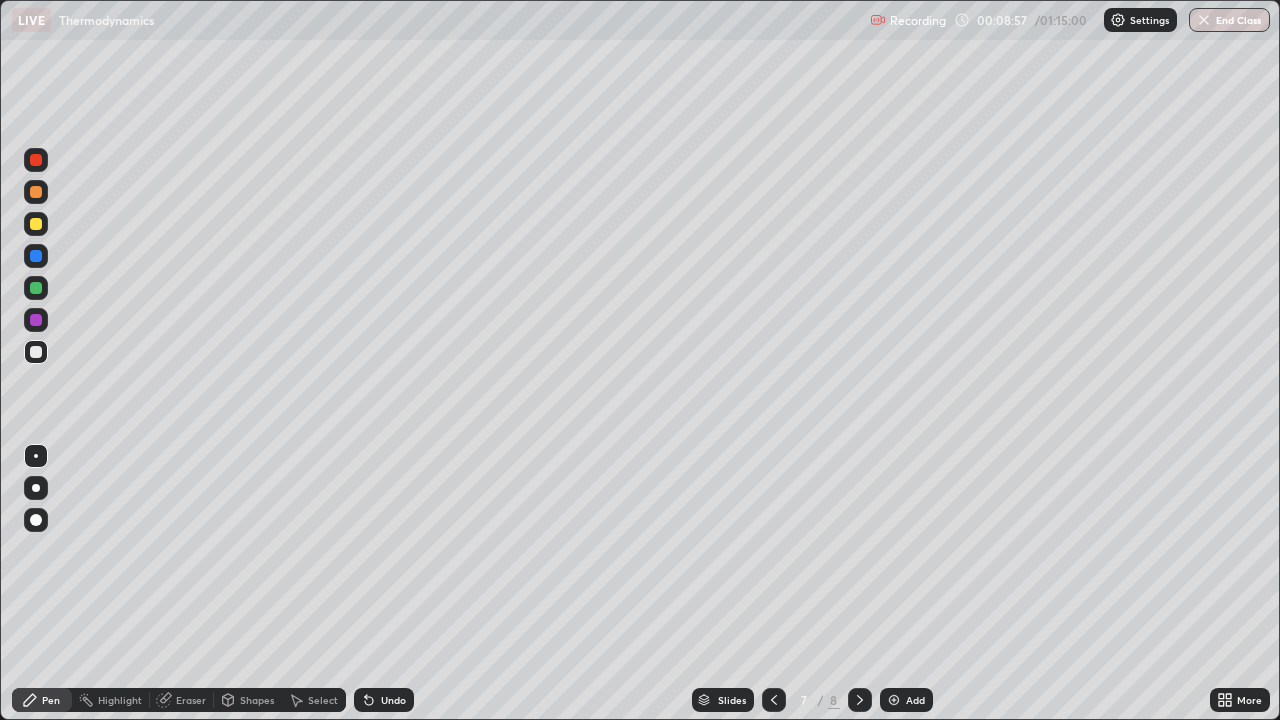 click on "Eraser" at bounding box center (191, 700) 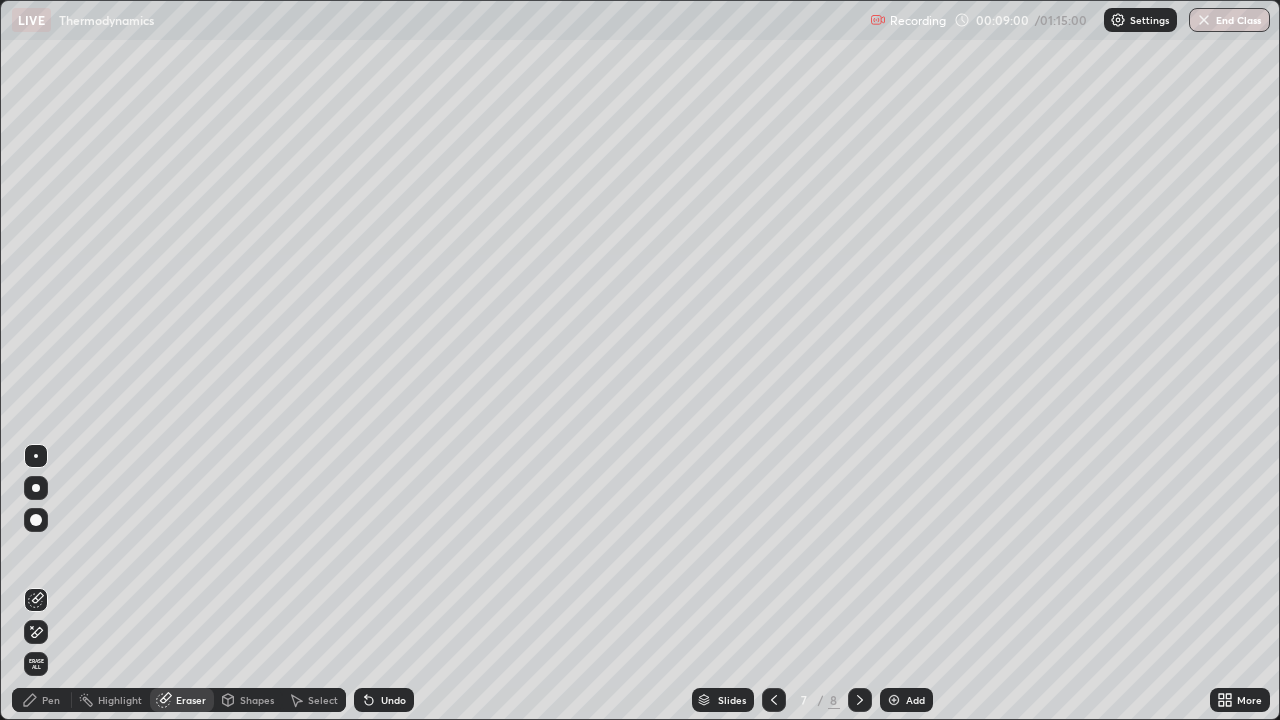click on "Pen" at bounding box center (51, 700) 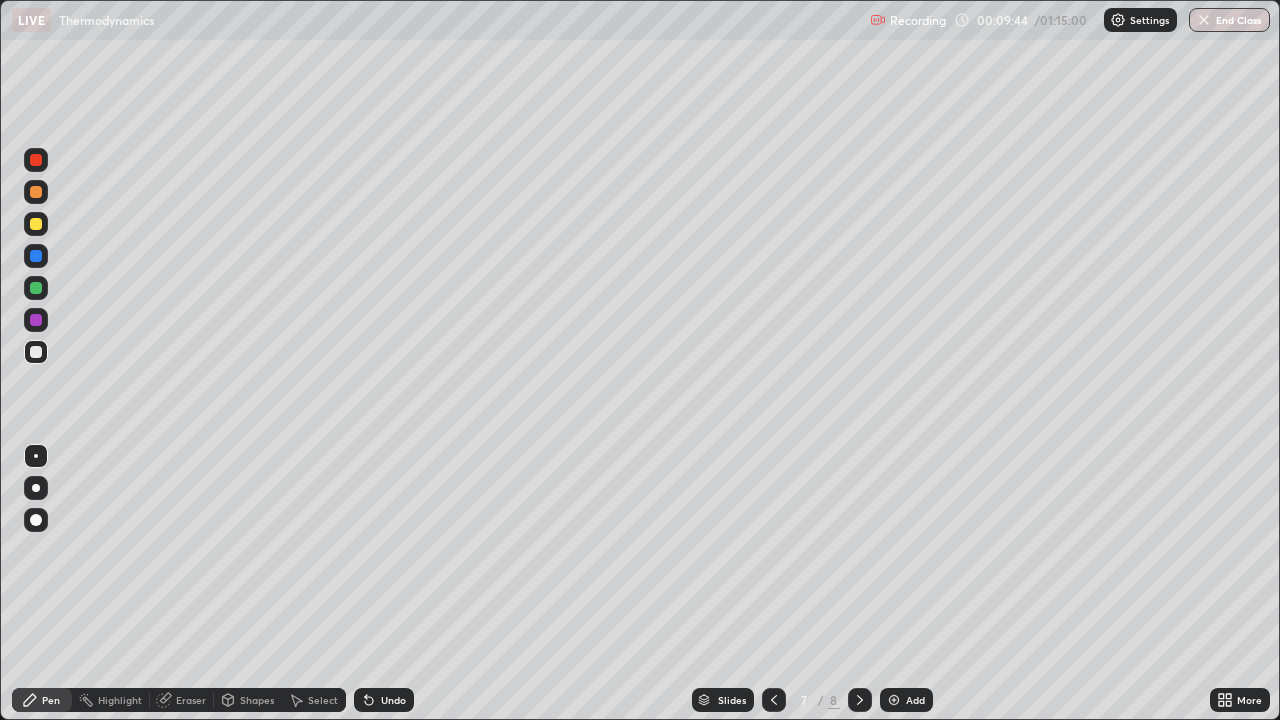 click on "Eraser" at bounding box center [182, 700] 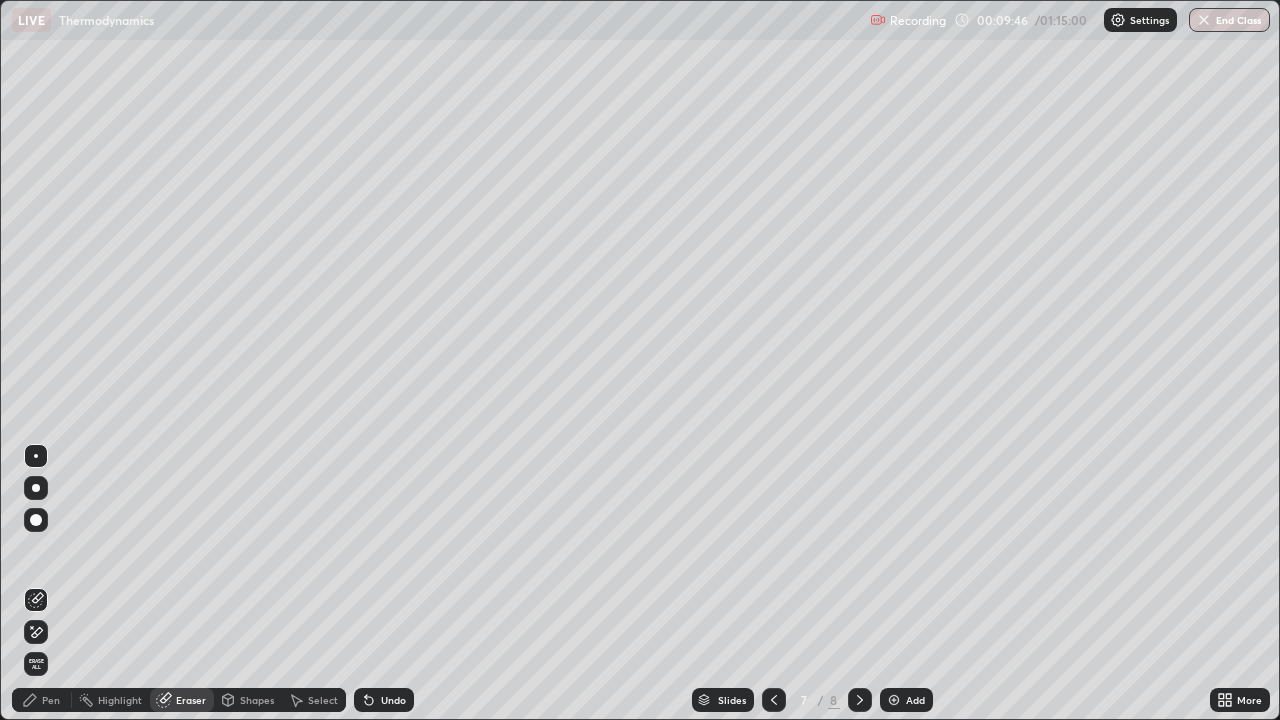 click on "Pen" at bounding box center (51, 700) 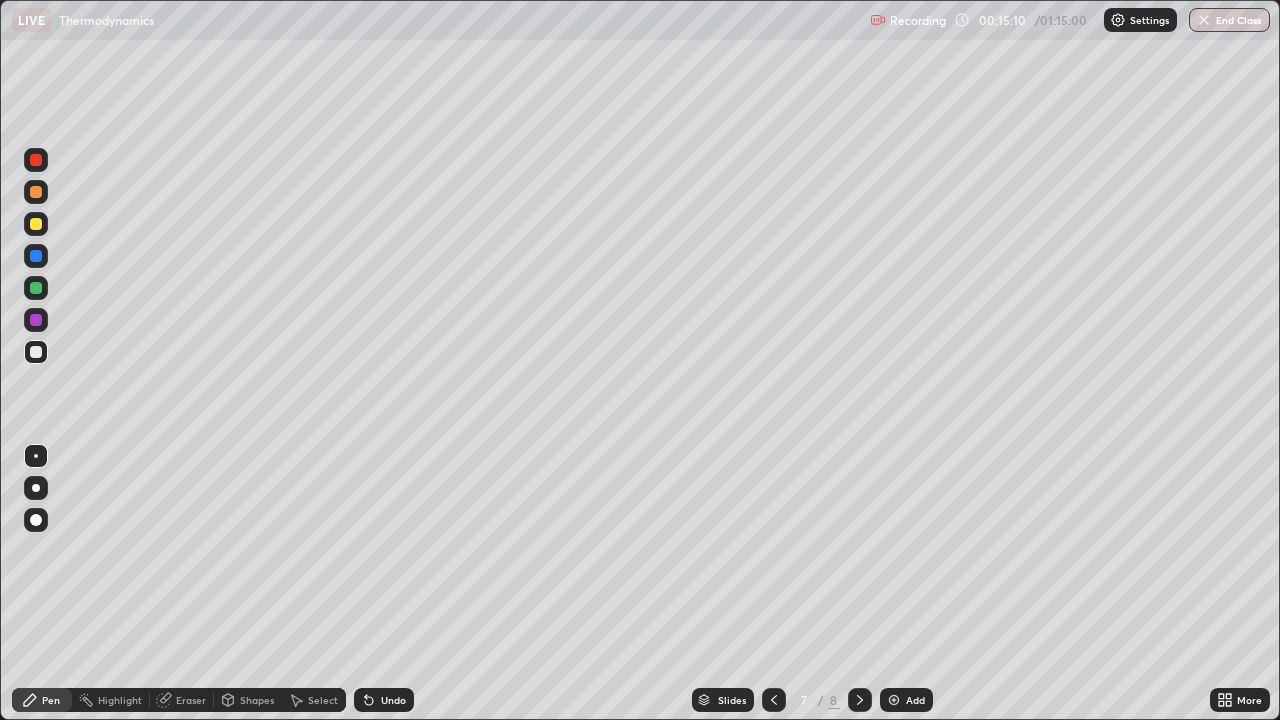 click 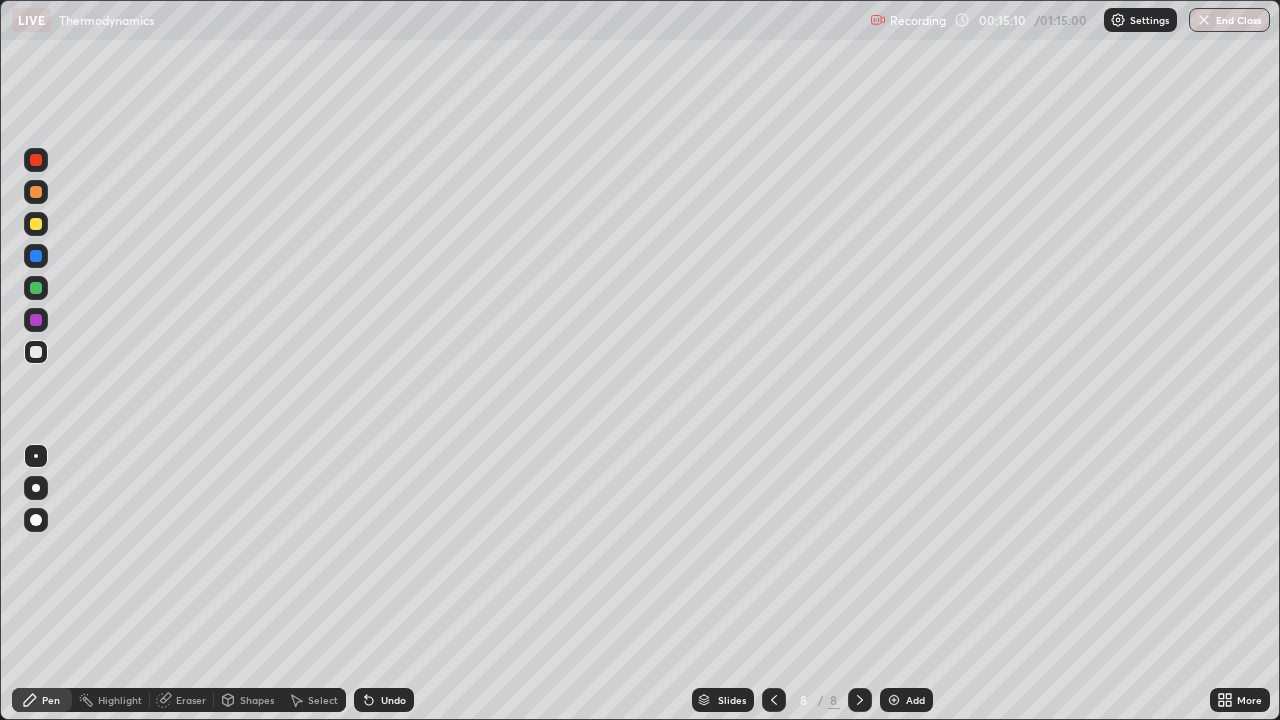 click on "Add" at bounding box center (906, 700) 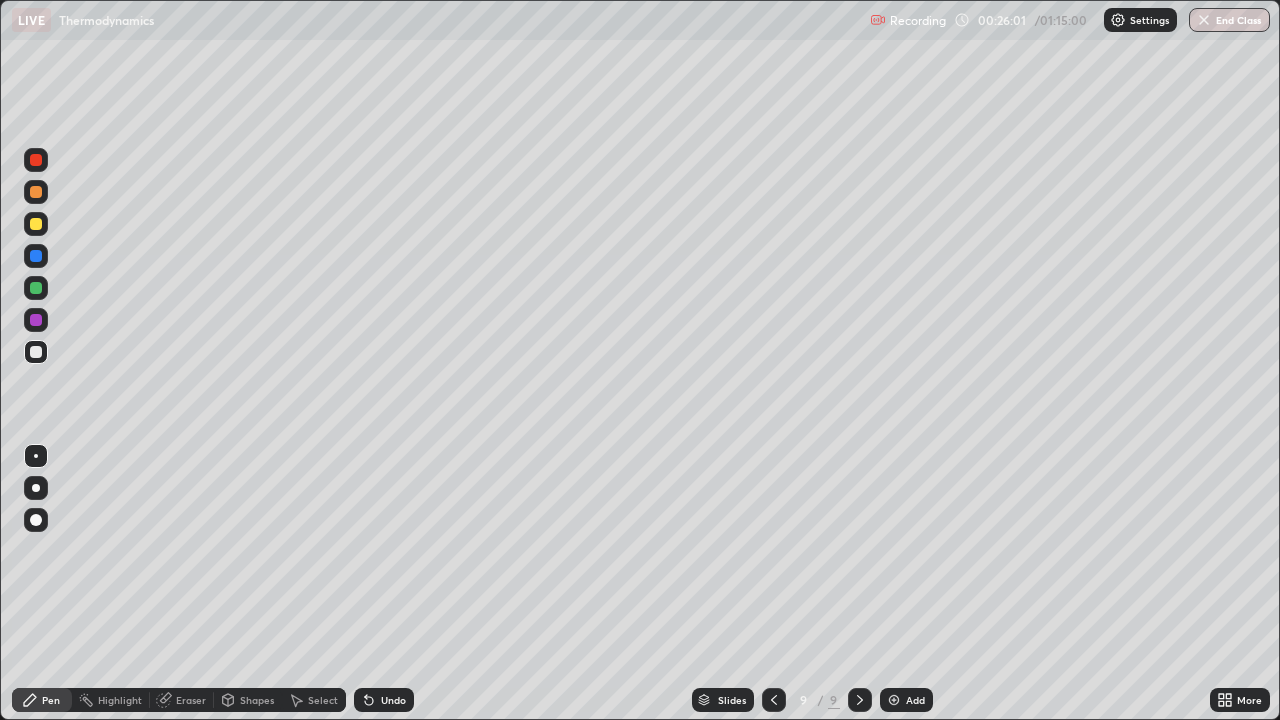 click on "Add" at bounding box center (906, 700) 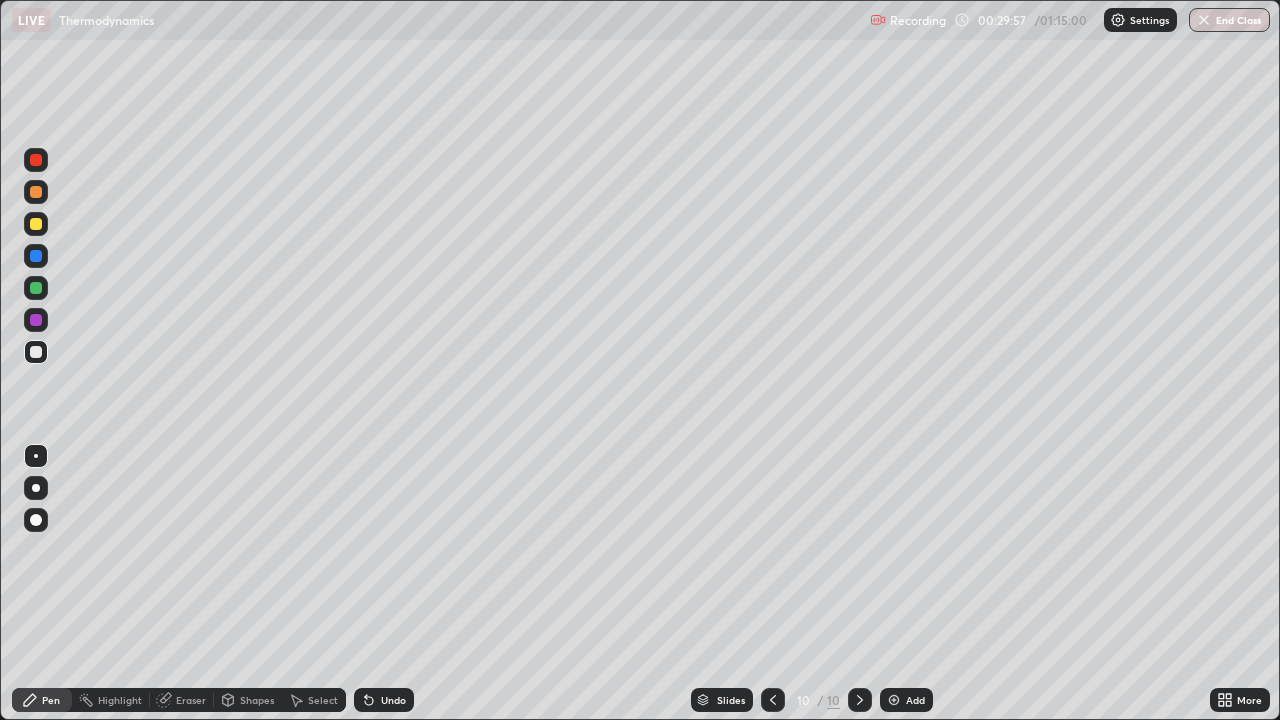click on "Add" at bounding box center (906, 700) 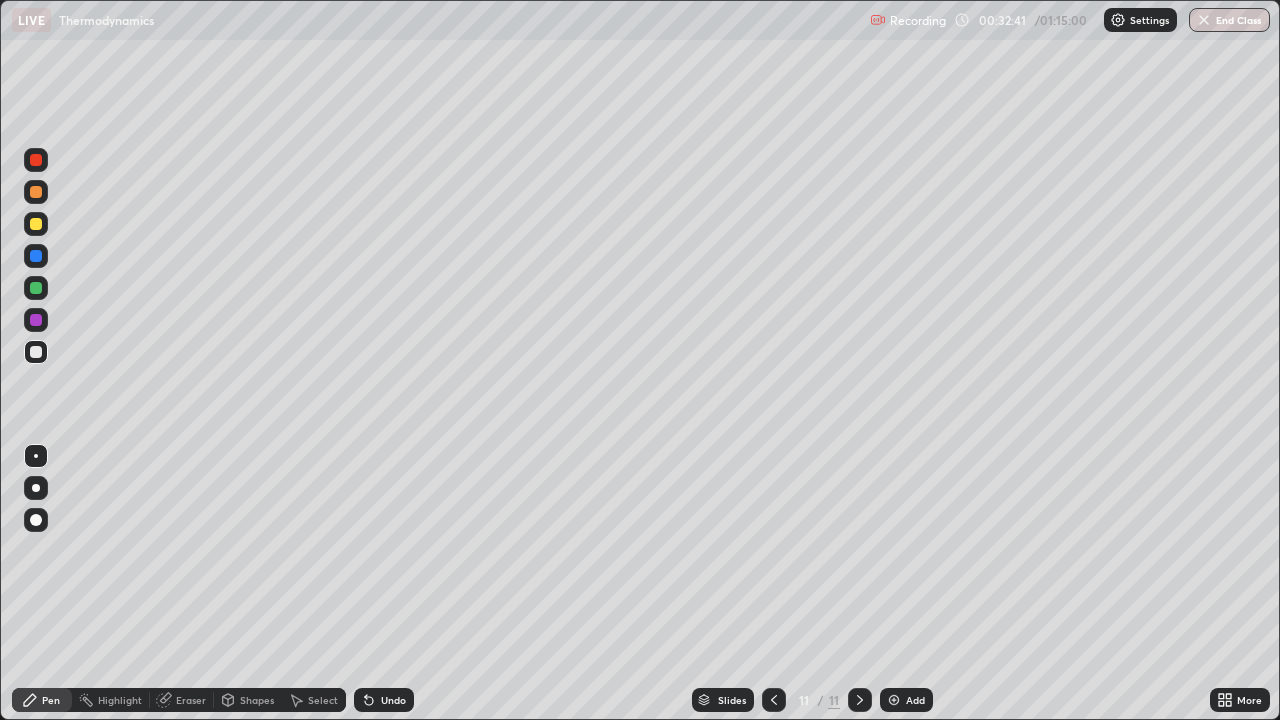 click on "Add" at bounding box center (906, 700) 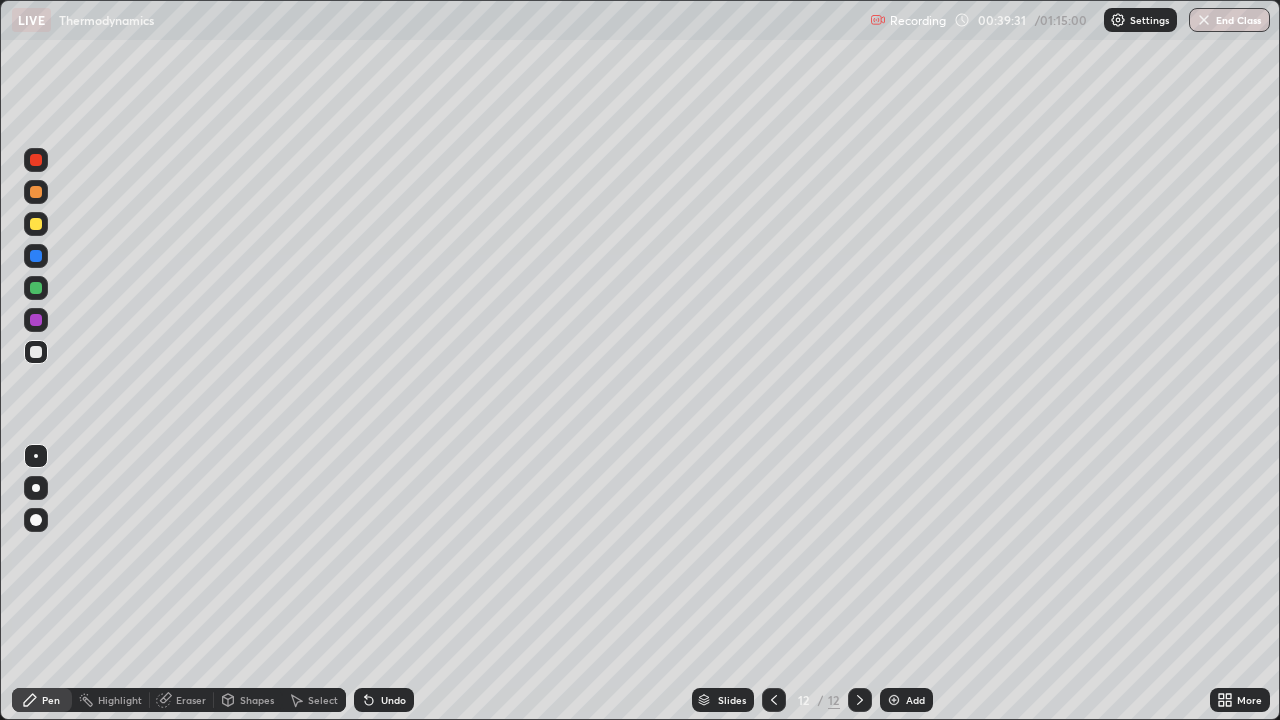 click on "Eraser" at bounding box center [182, 700] 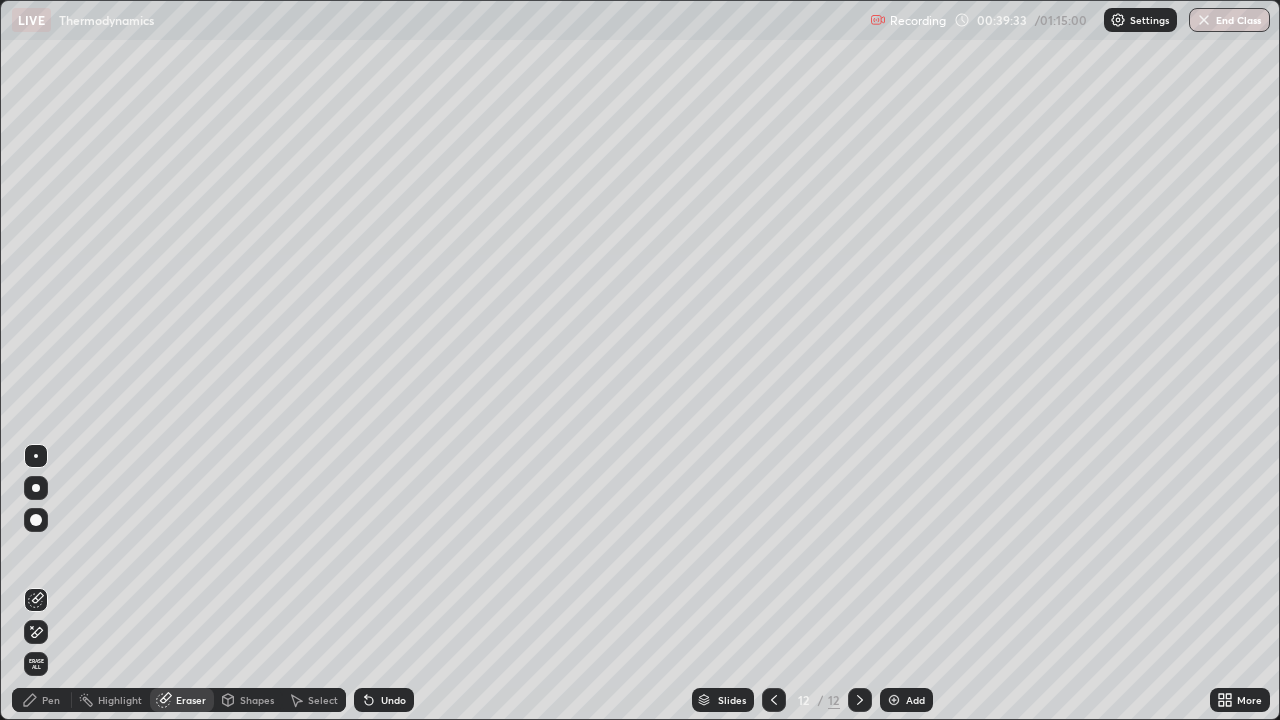 click on "Pen" at bounding box center (51, 700) 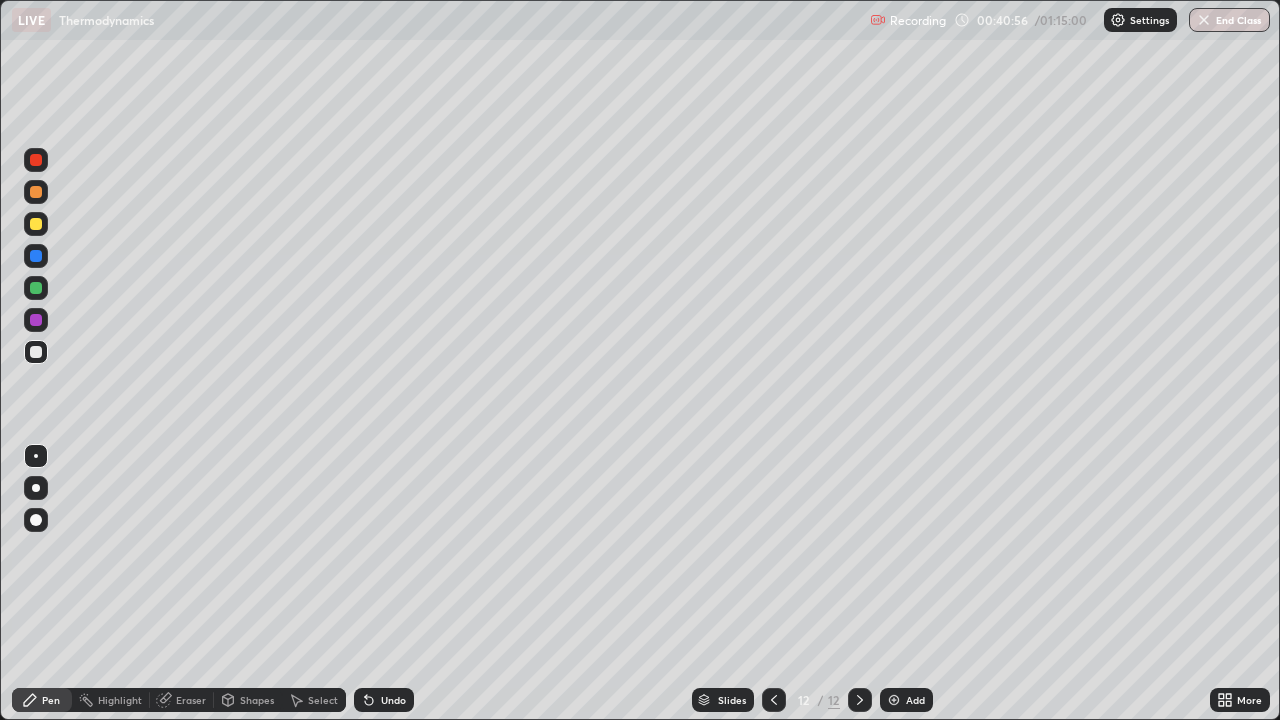 click on "Eraser" at bounding box center (182, 700) 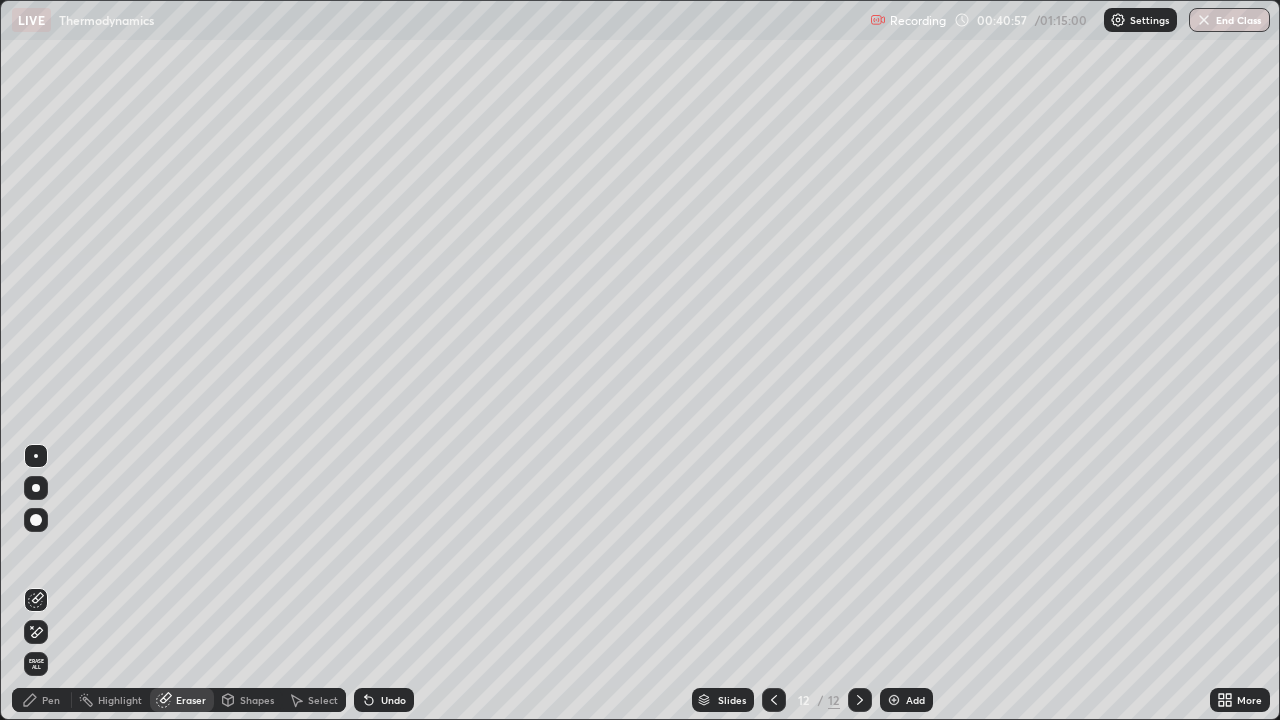 click 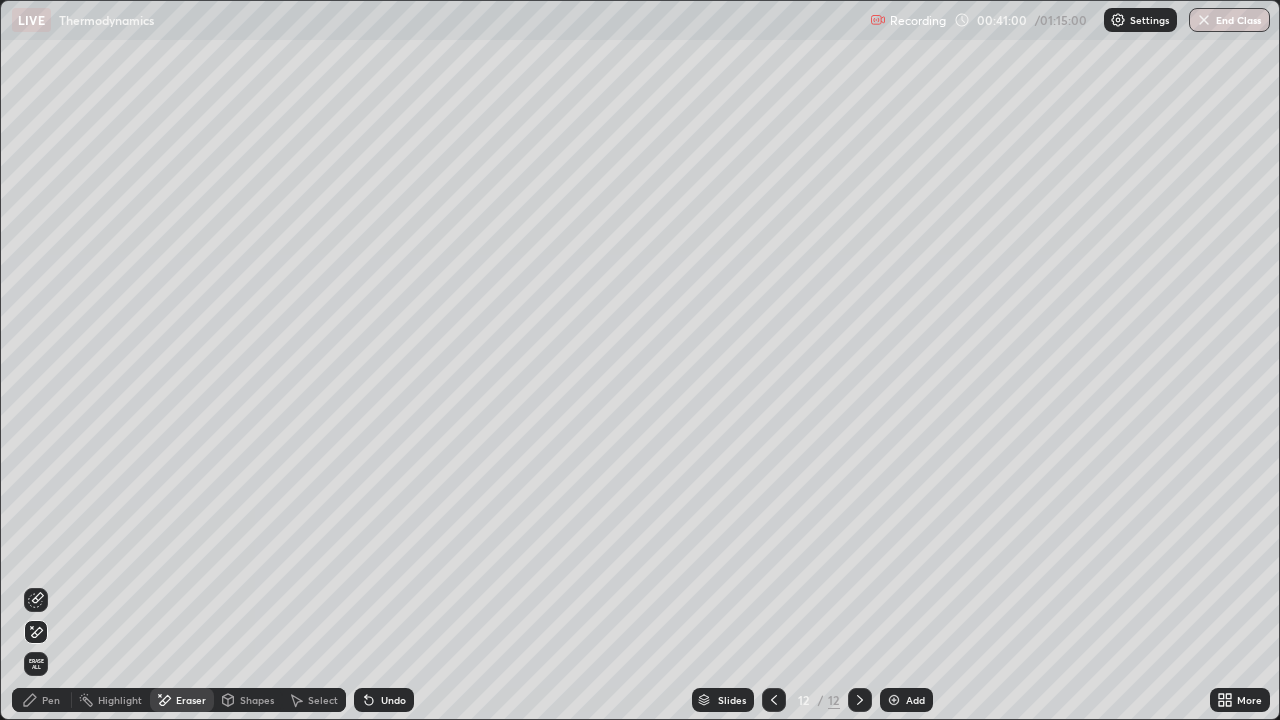 click on "Pen" at bounding box center (42, 700) 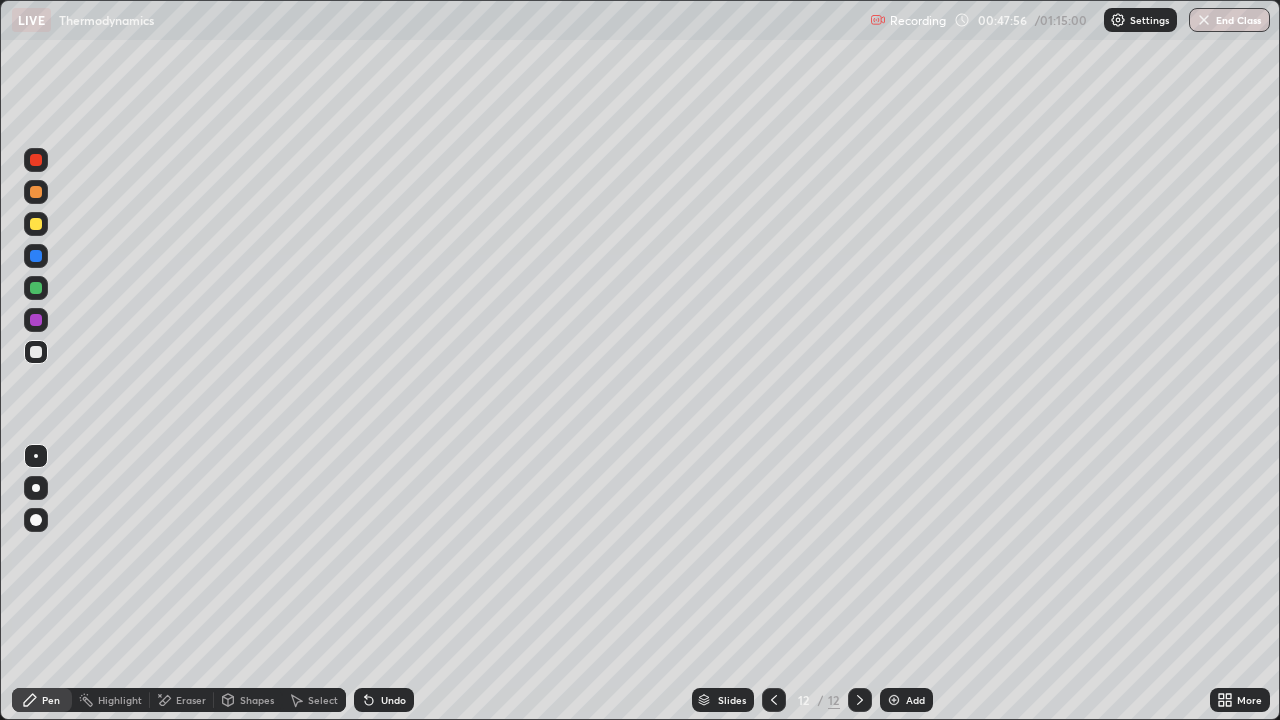 click on "Add" at bounding box center (915, 700) 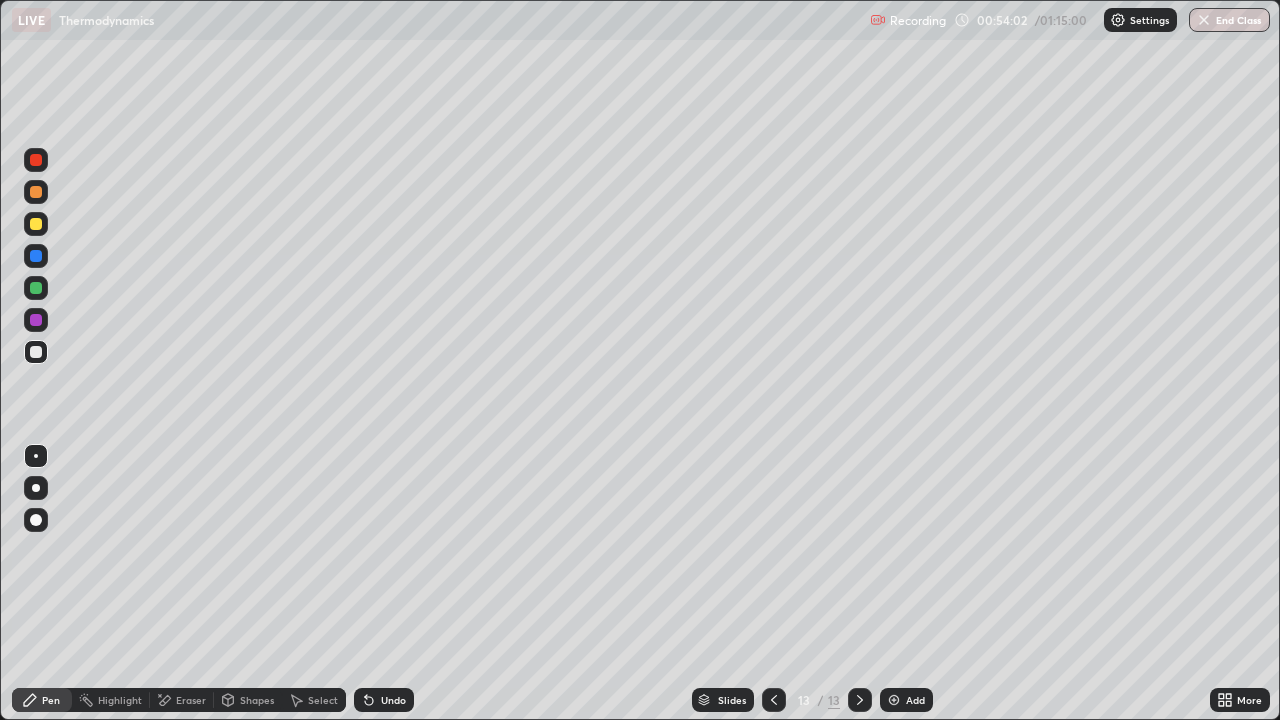 click on "Add" at bounding box center (906, 700) 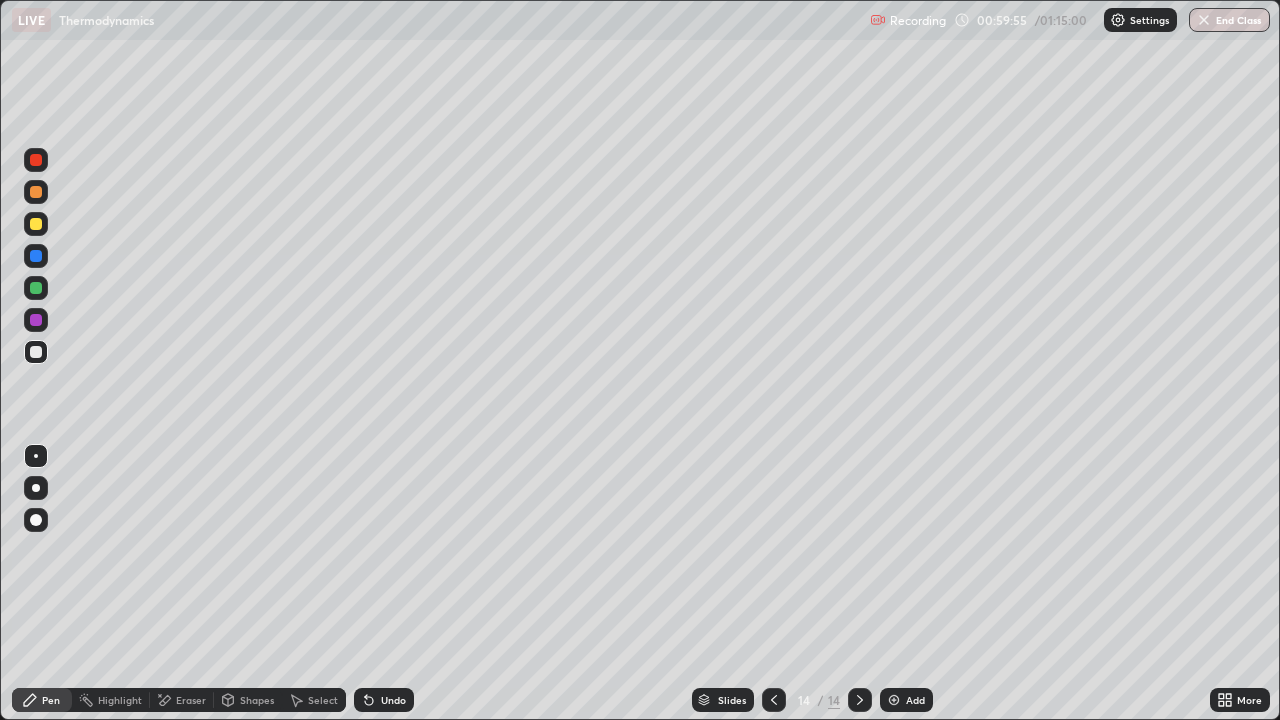 click on "Add" at bounding box center [915, 700] 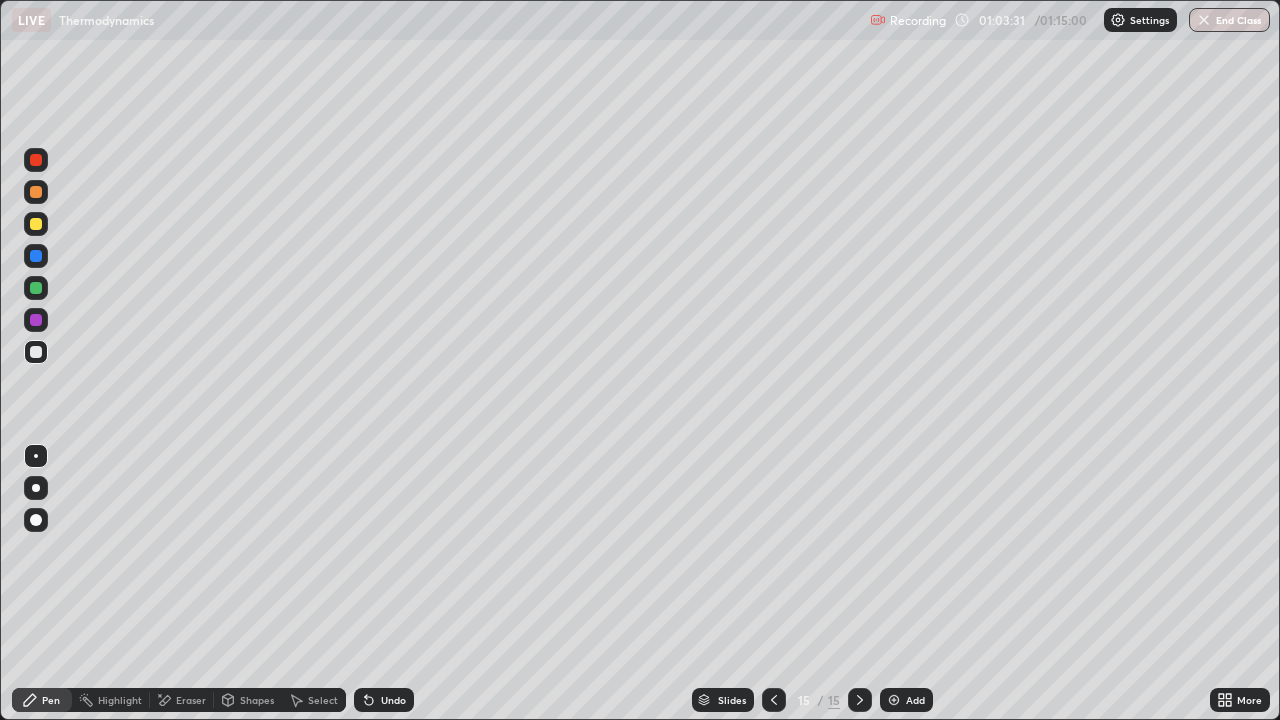 click on "Add" at bounding box center [906, 700] 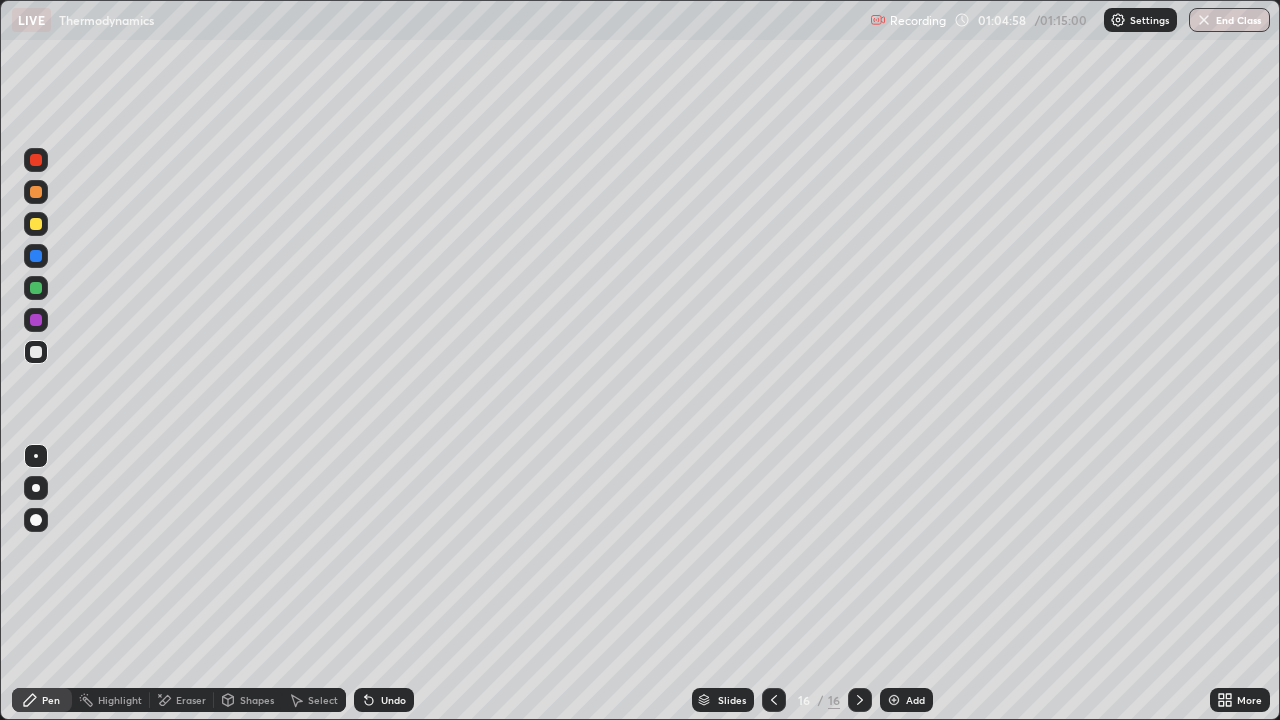 click on "Eraser" at bounding box center [182, 700] 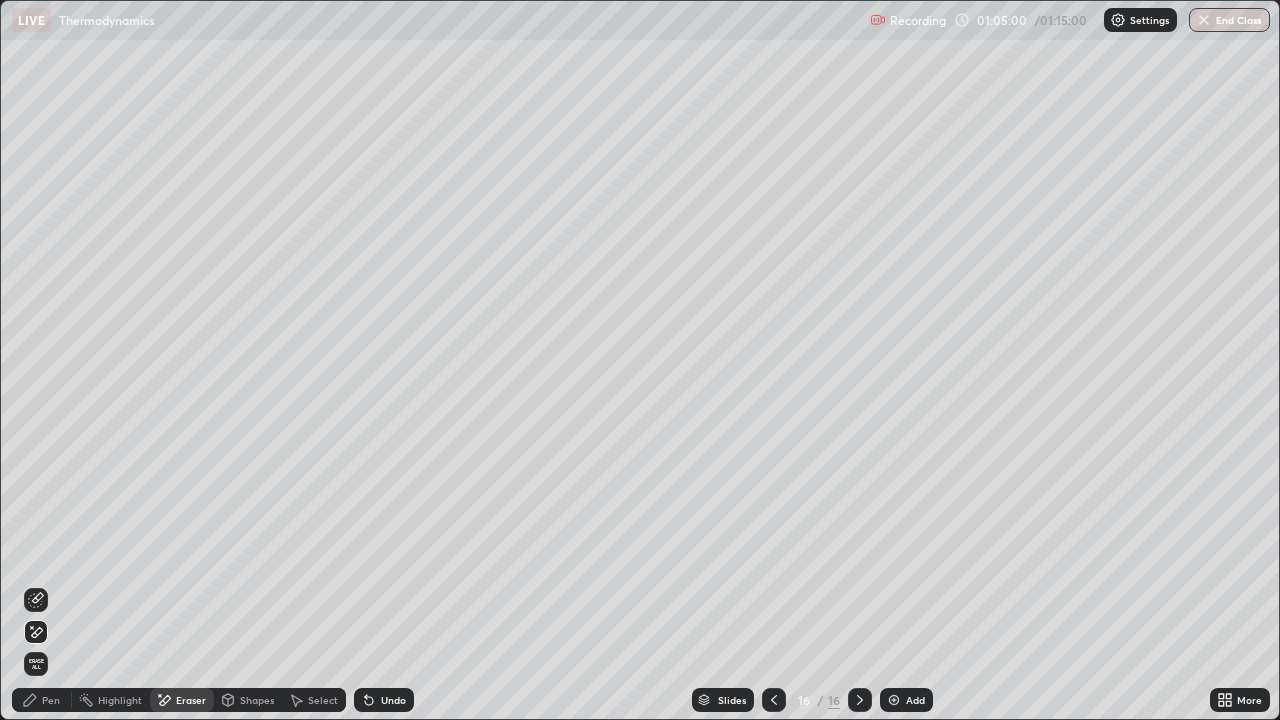 click on "Pen" at bounding box center (42, 700) 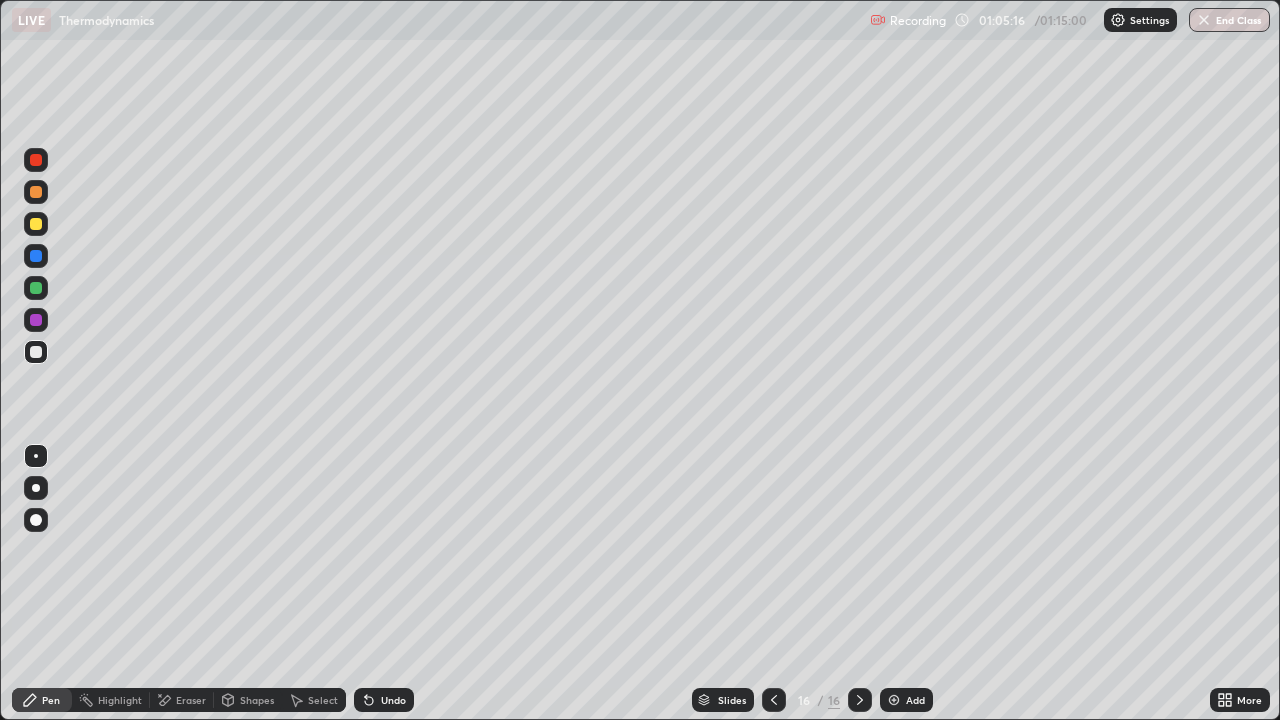 click on "Eraser" at bounding box center [182, 700] 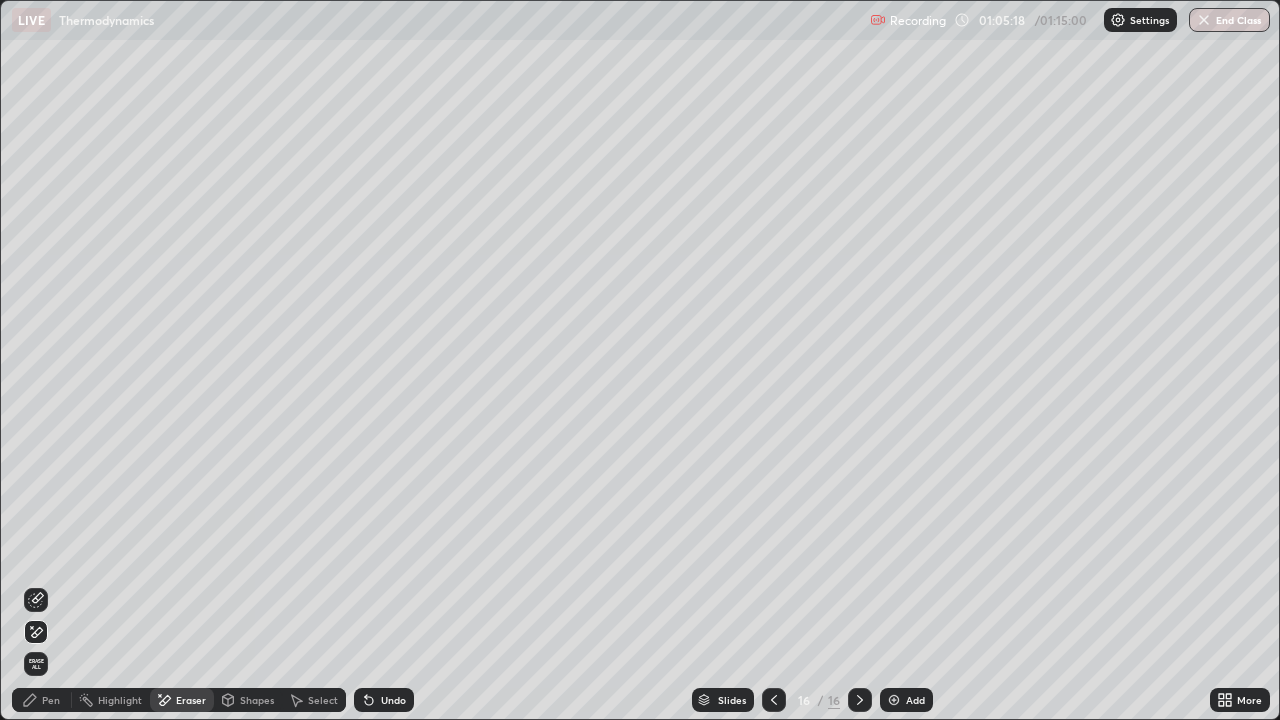 click on "Pen" at bounding box center (51, 700) 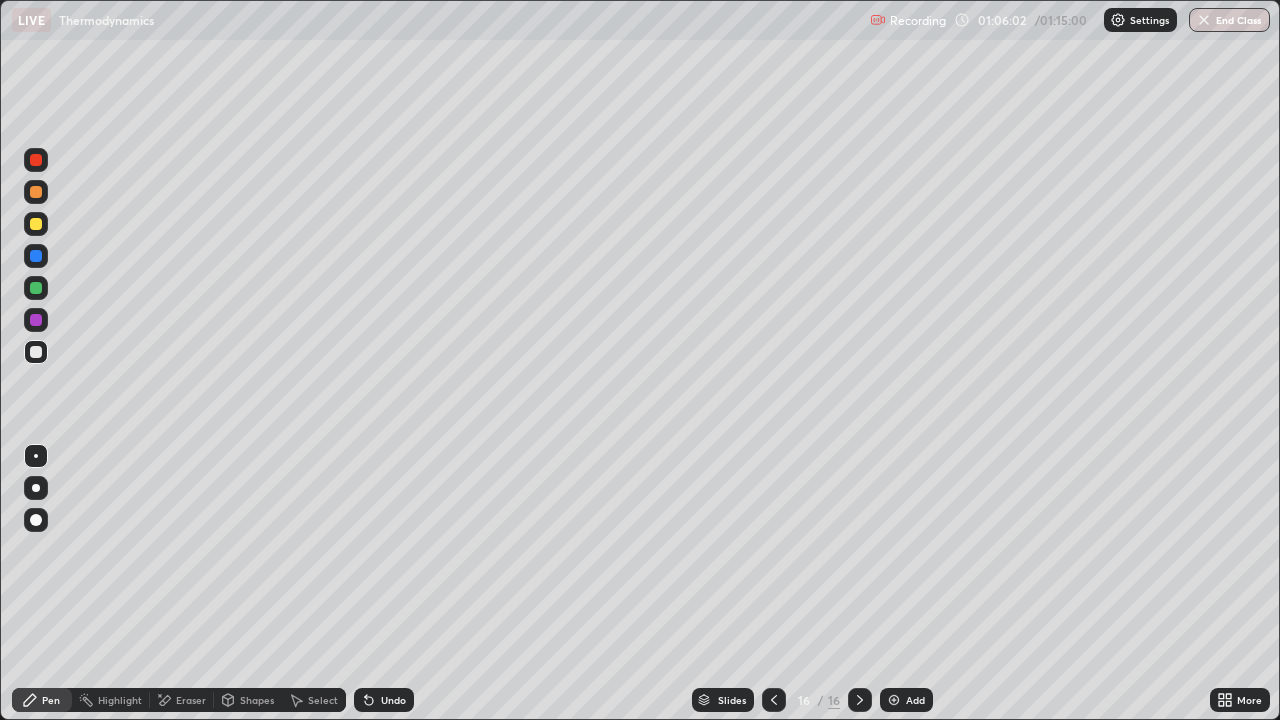 click on "Eraser" at bounding box center (191, 700) 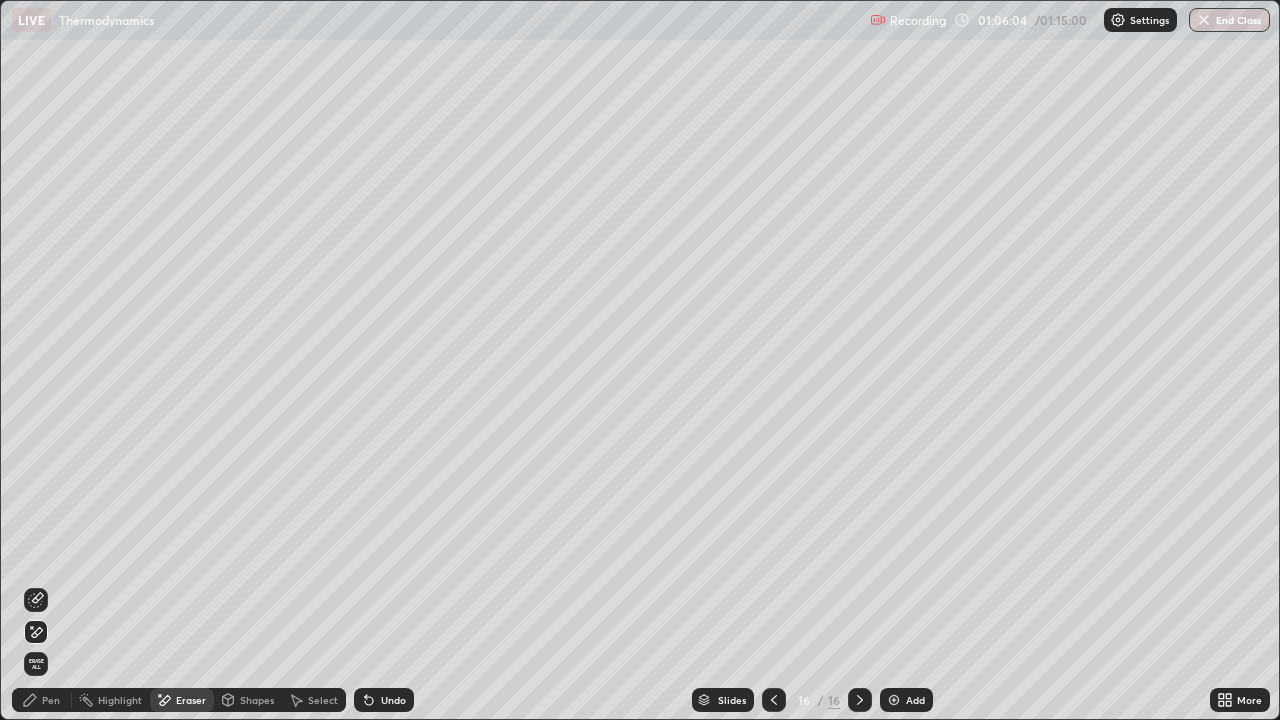 click on "Pen" at bounding box center [42, 700] 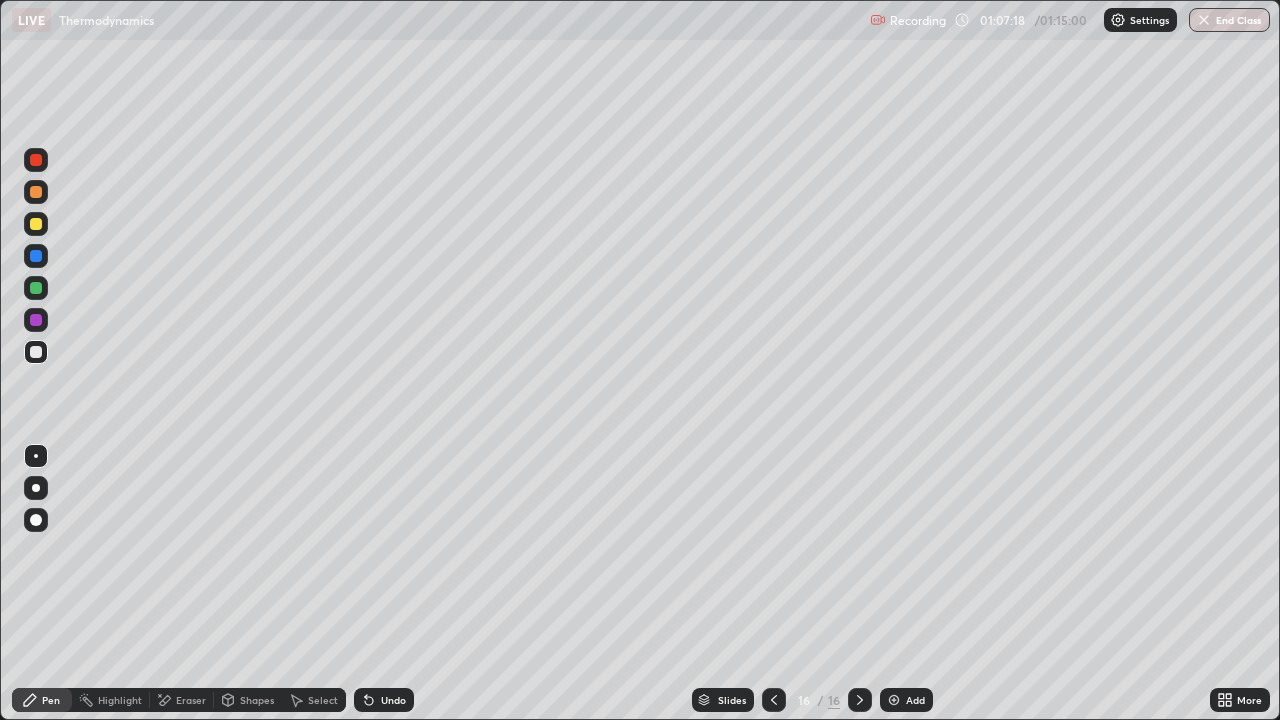 click on "Eraser" at bounding box center [191, 700] 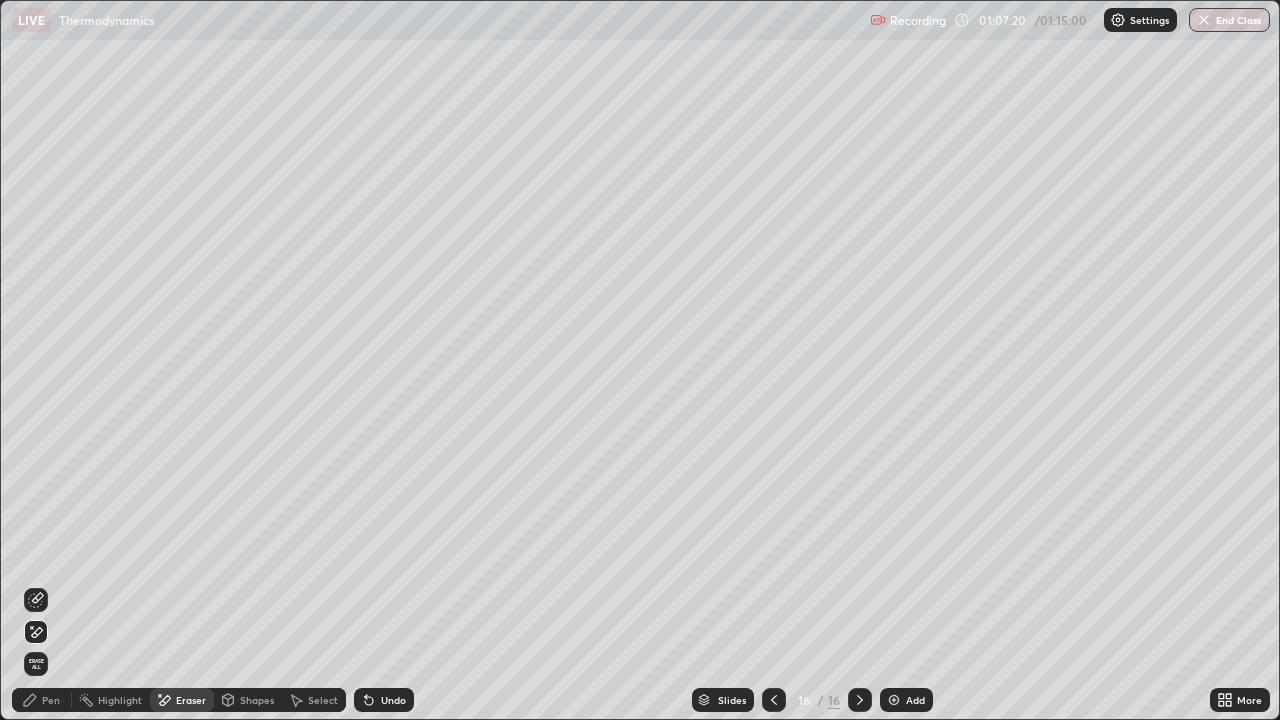 click on "Pen" at bounding box center (51, 700) 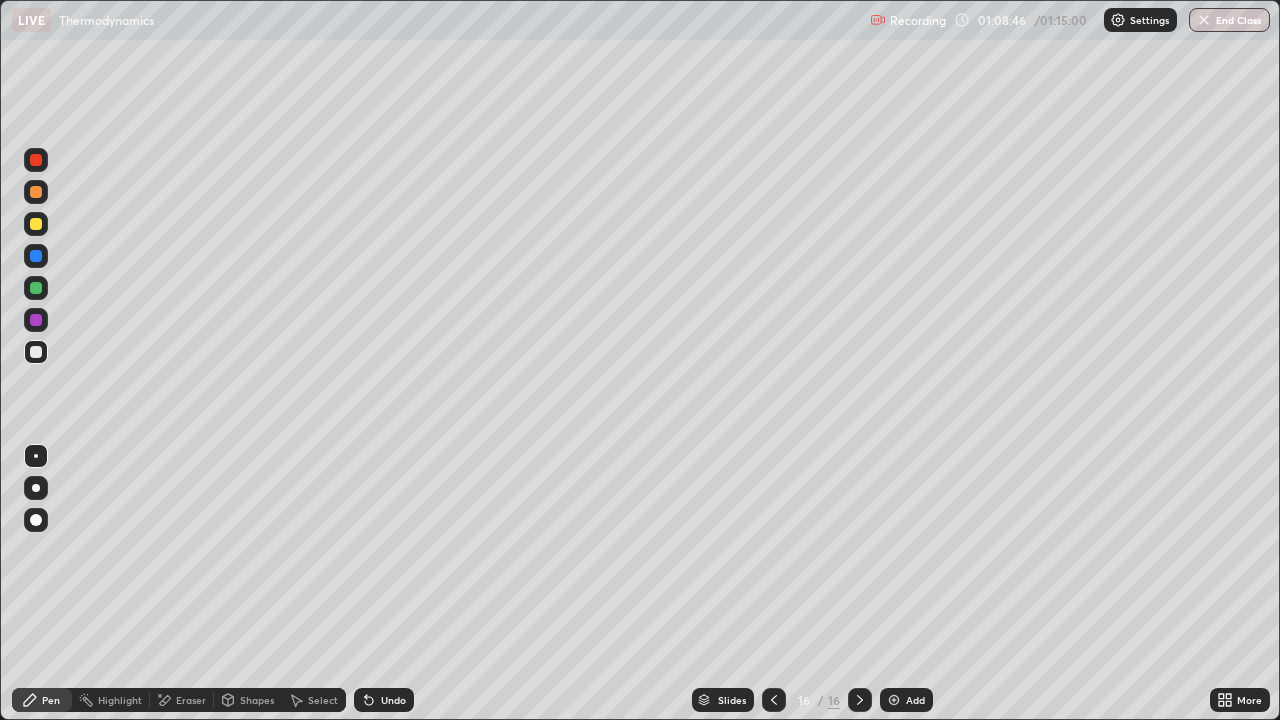 click on "Eraser" at bounding box center (182, 700) 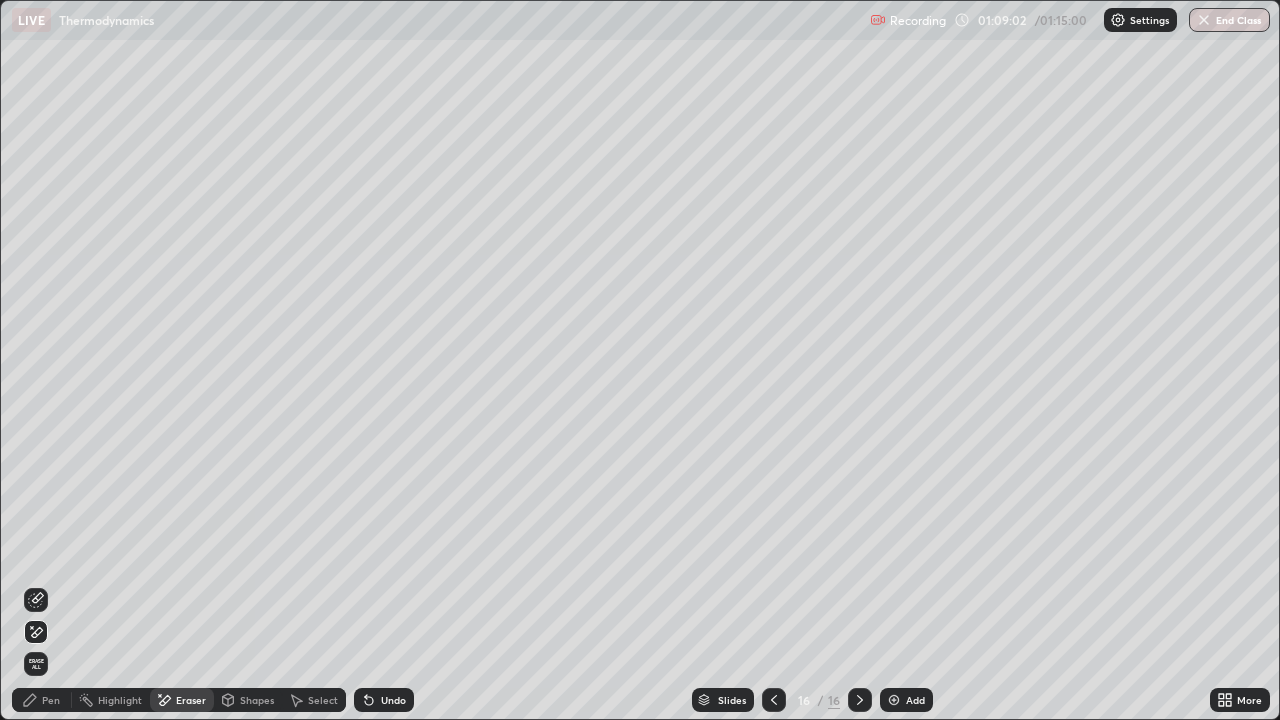 click on "Add" at bounding box center (915, 700) 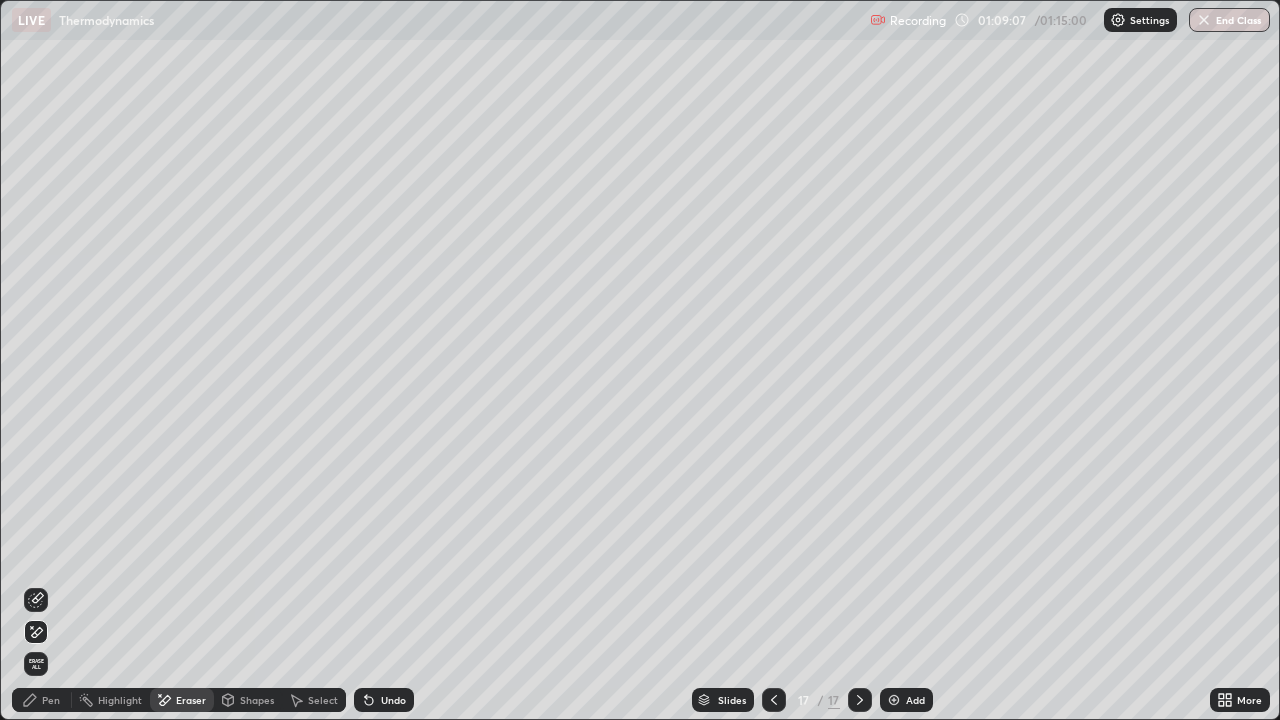 click on "Pen" at bounding box center (42, 700) 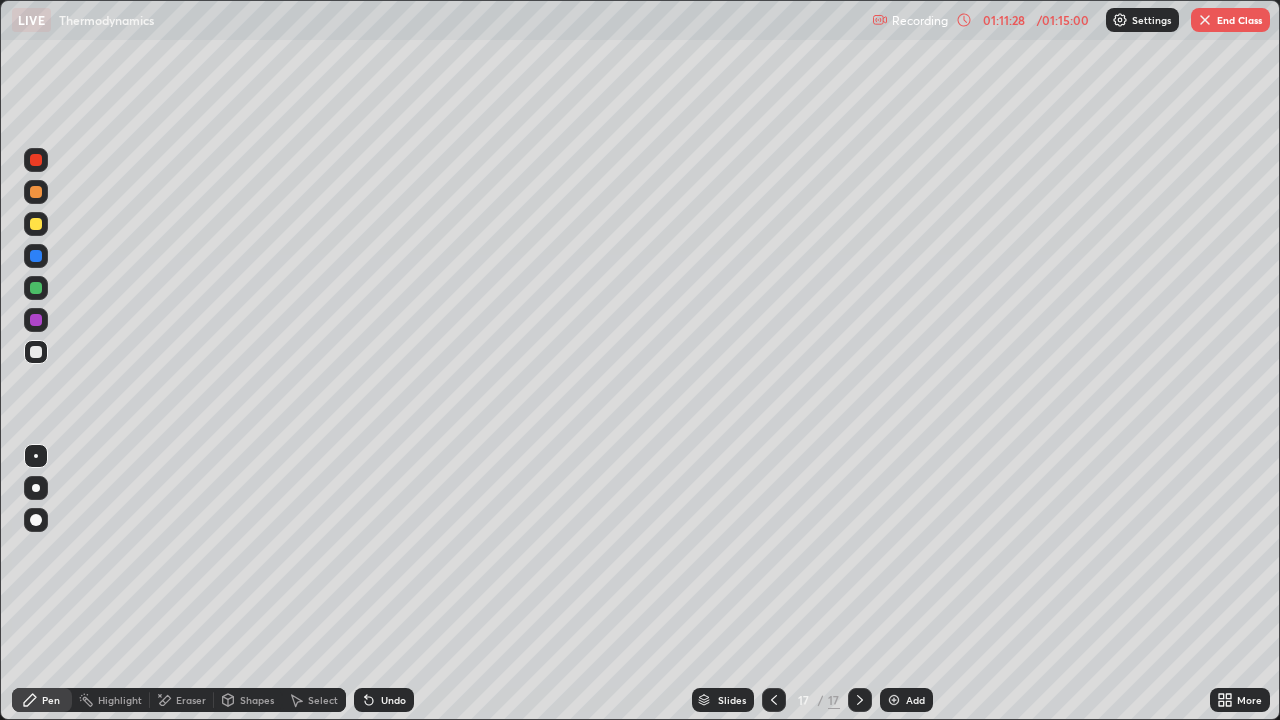 click at bounding box center [774, 700] 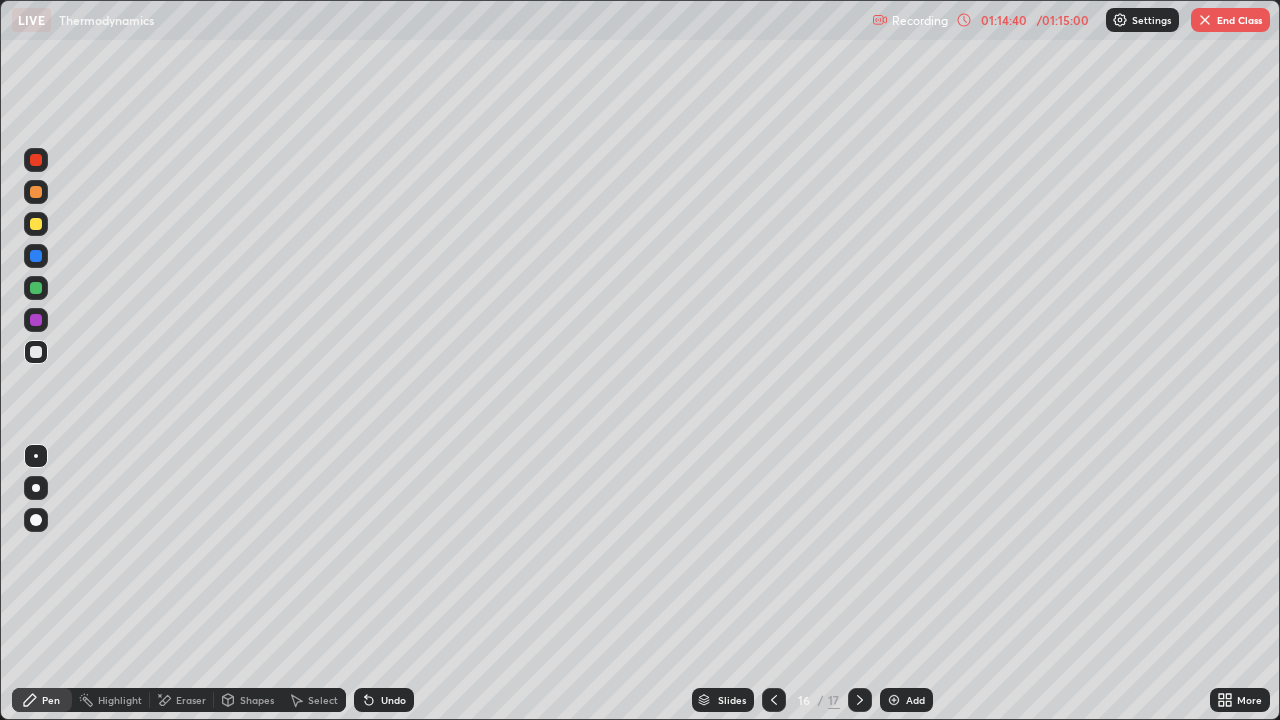 click 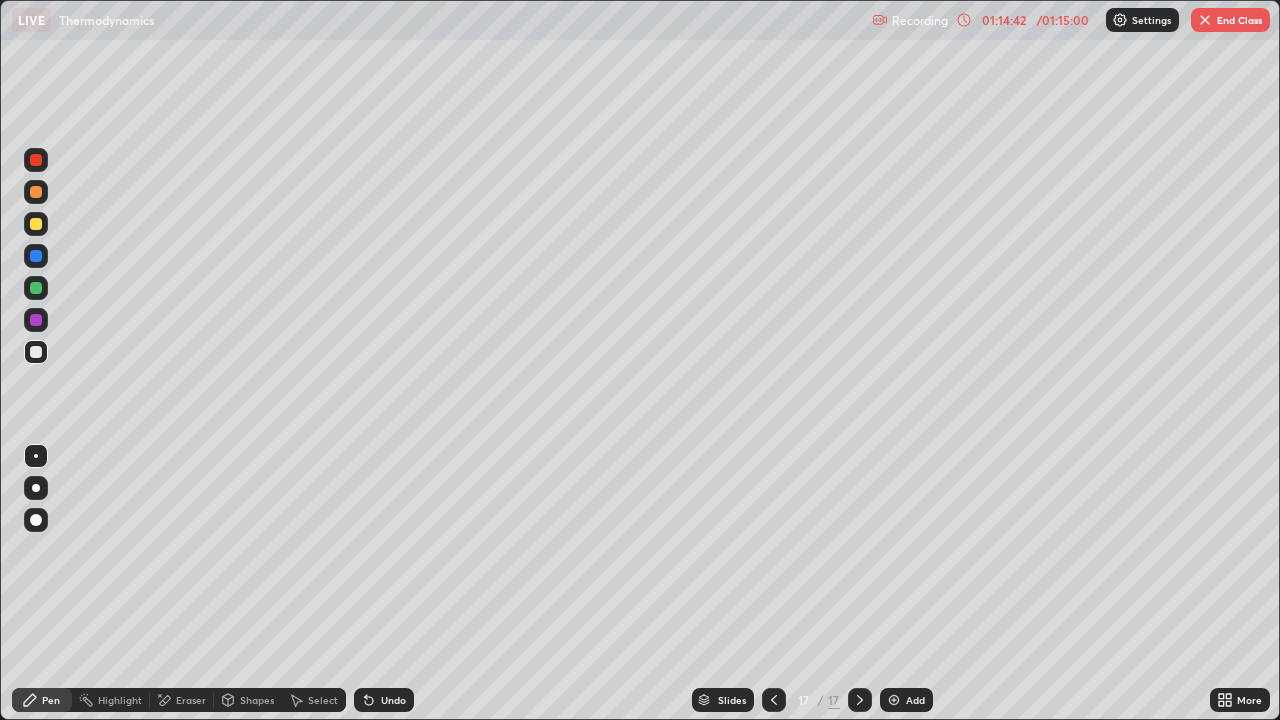 click 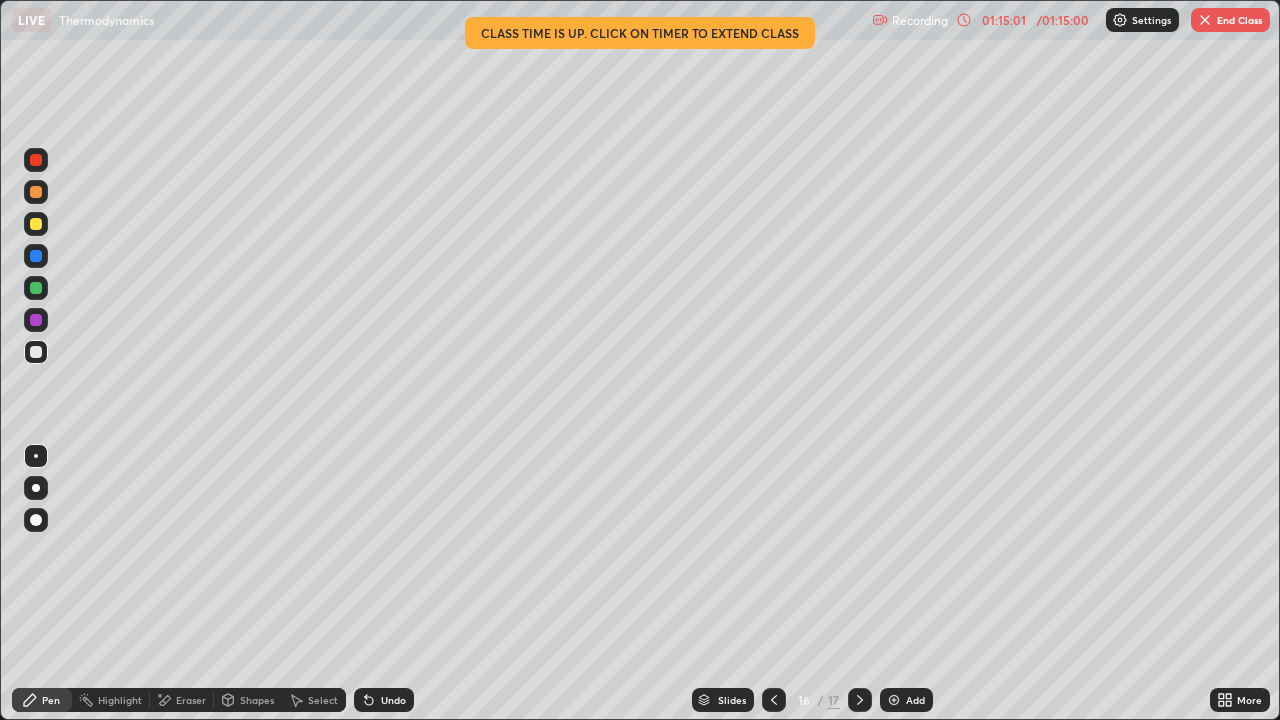 click on "More" at bounding box center (1249, 700) 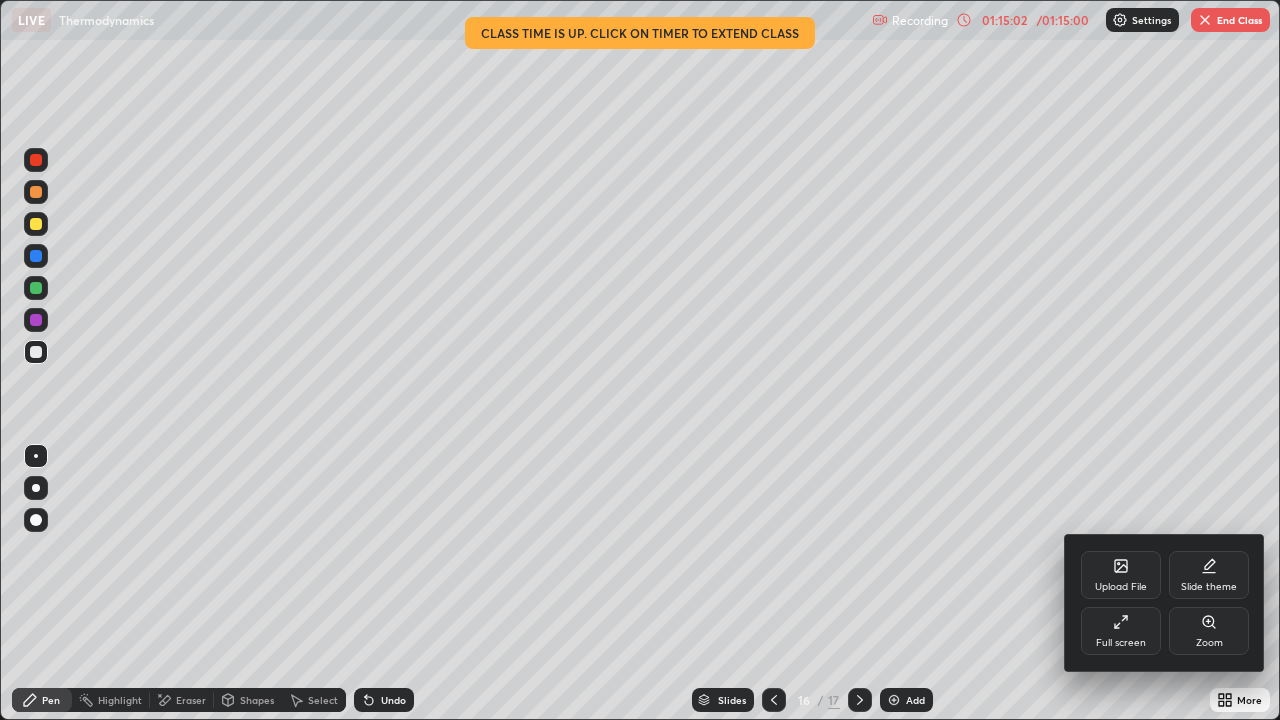 click on "Full screen" at bounding box center (1121, 643) 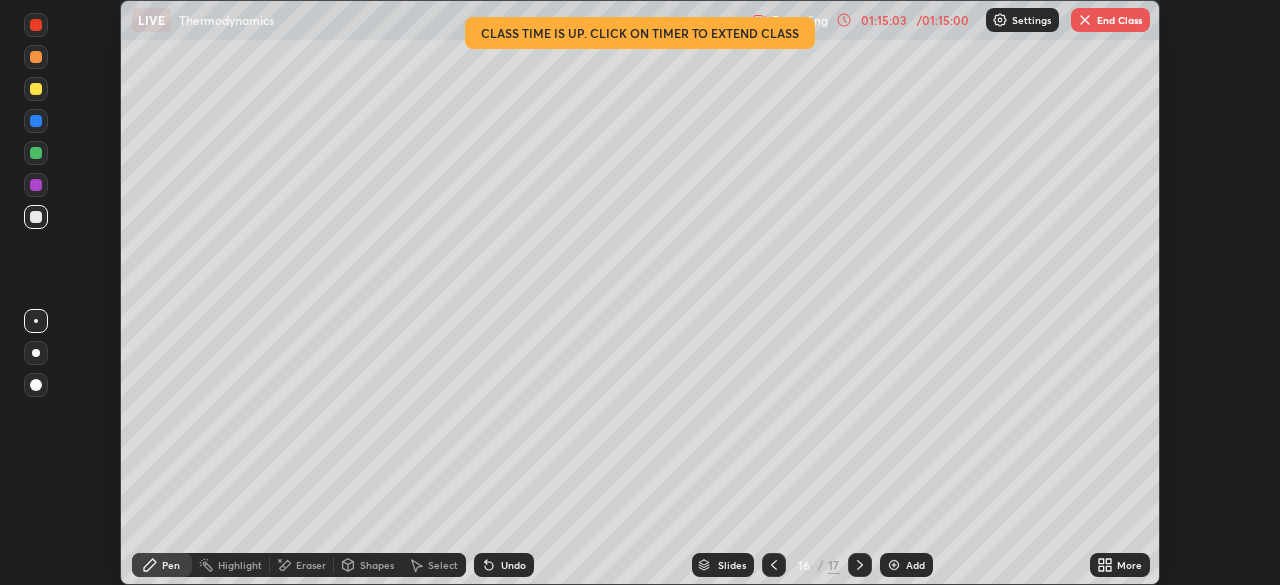 scroll, scrollTop: 585, scrollLeft: 1280, axis: both 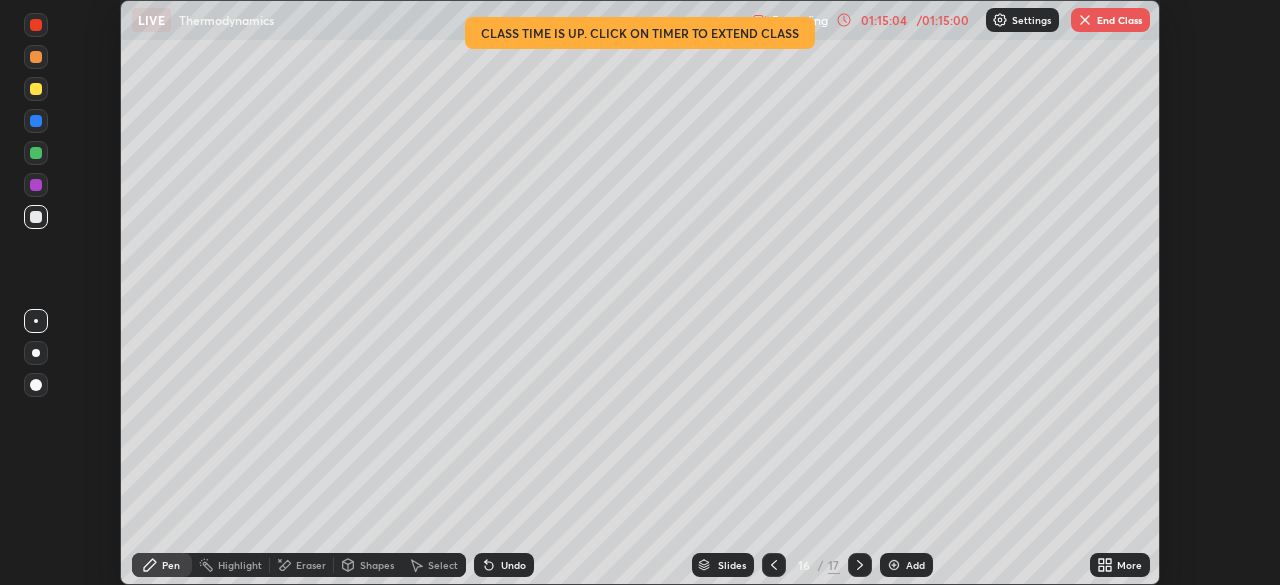 click on "Setting up your live class Class time is up.  Click on timer to extend class" at bounding box center (640, 292) 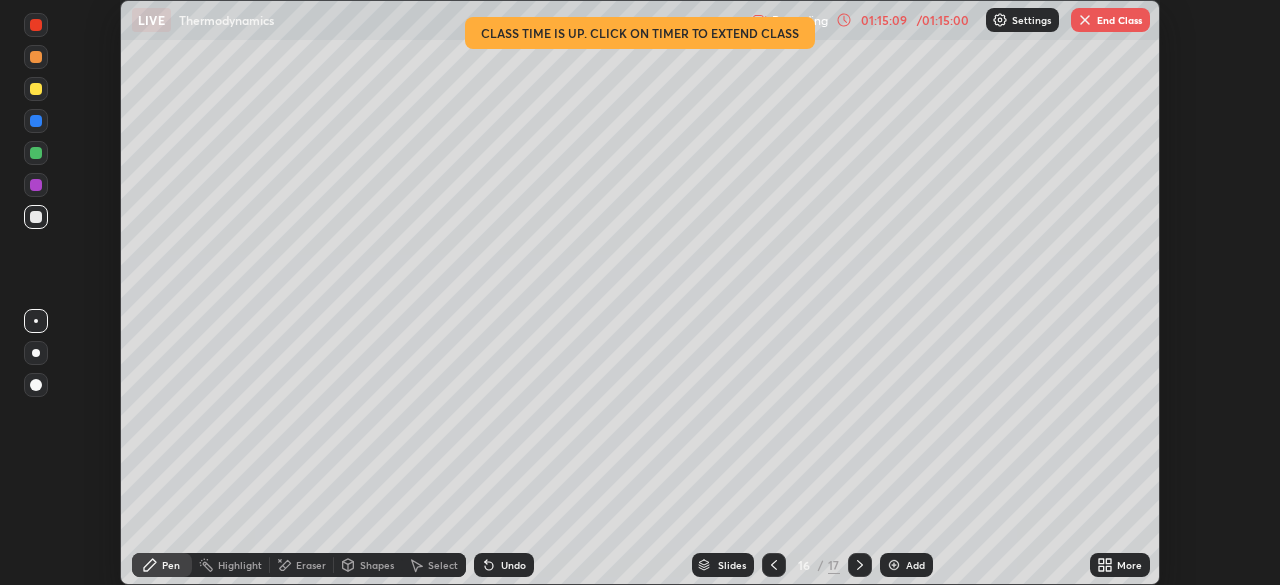 click 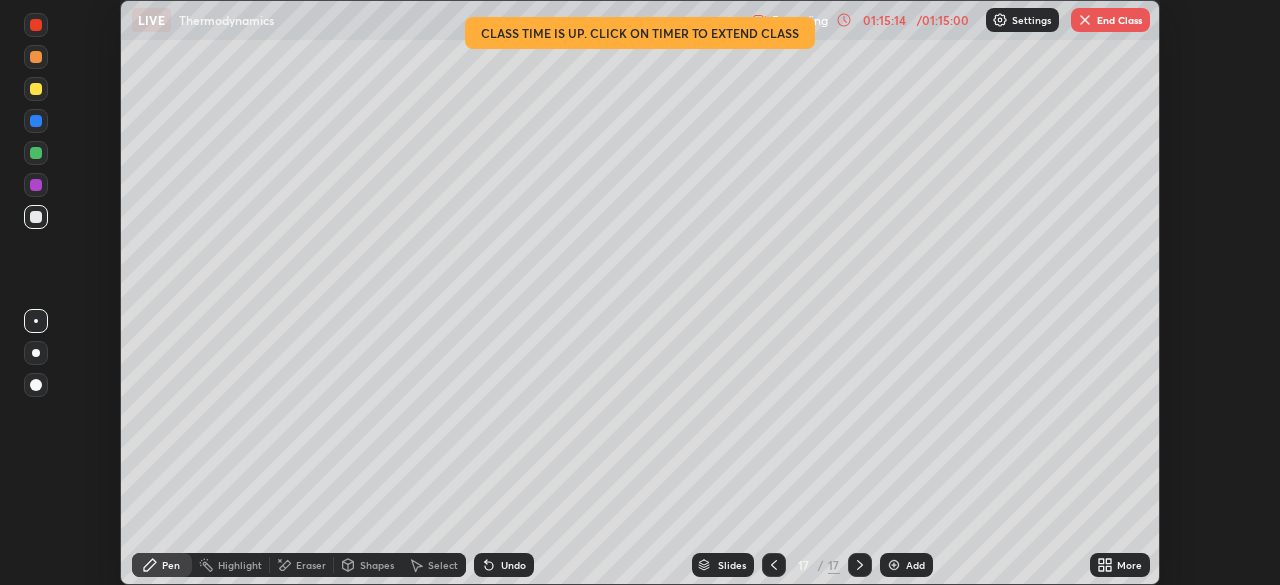 click on "More" at bounding box center [1120, 565] 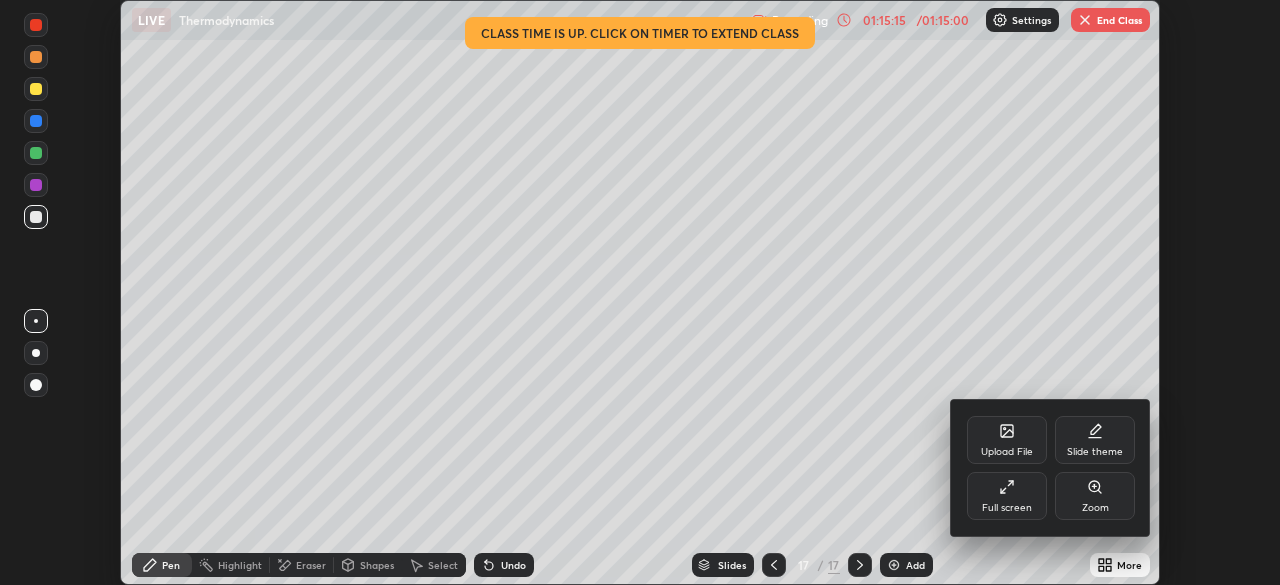 click on "Full screen" at bounding box center [1007, 496] 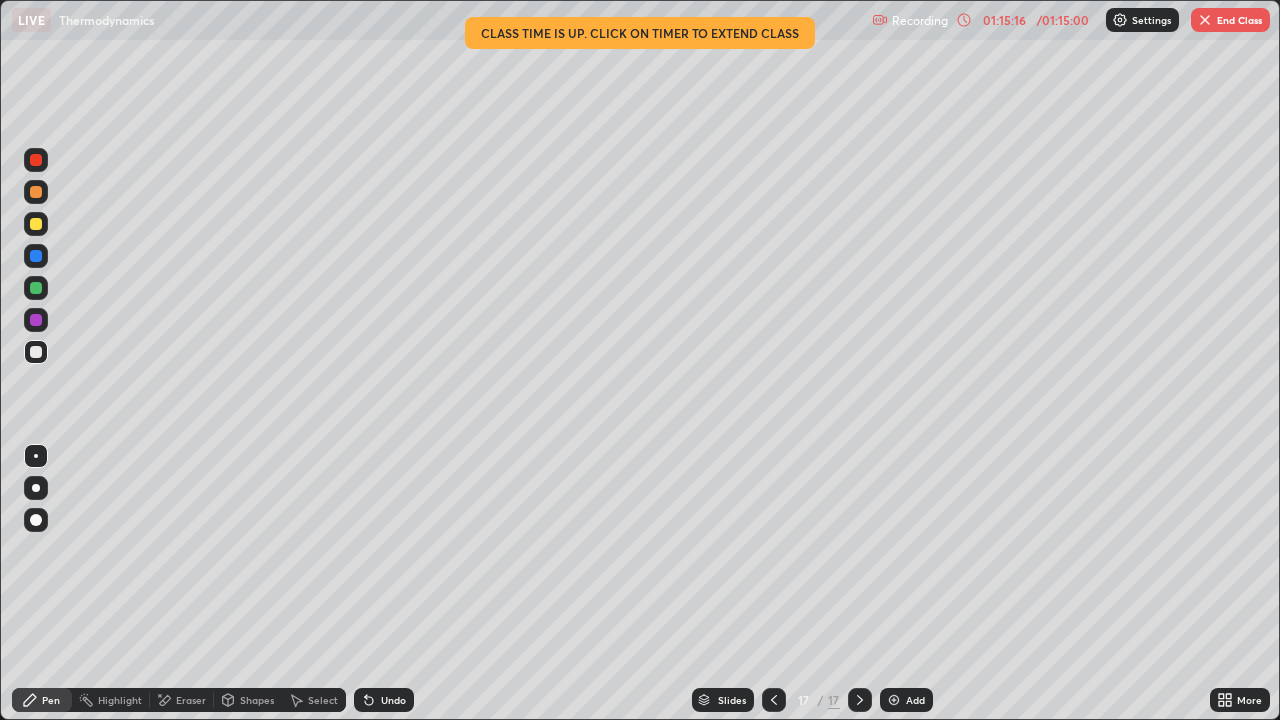 scroll, scrollTop: 99280, scrollLeft: 98720, axis: both 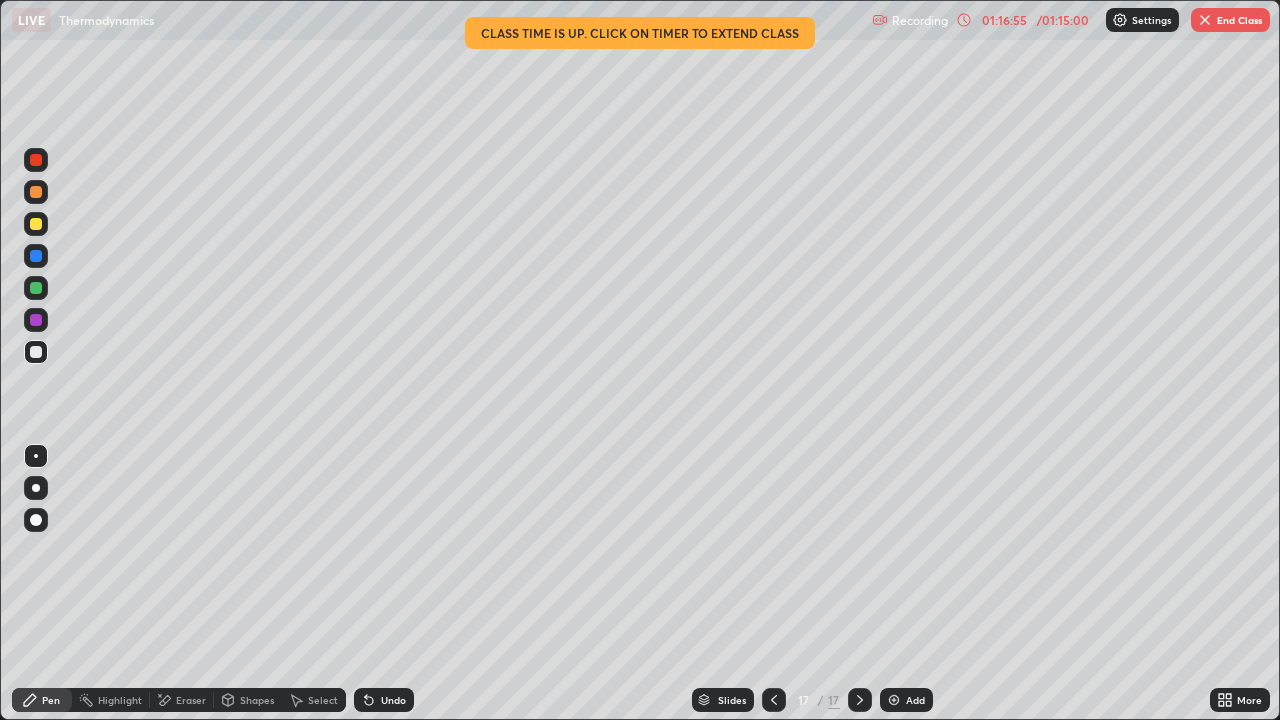 click on "End Class" at bounding box center [1230, 20] 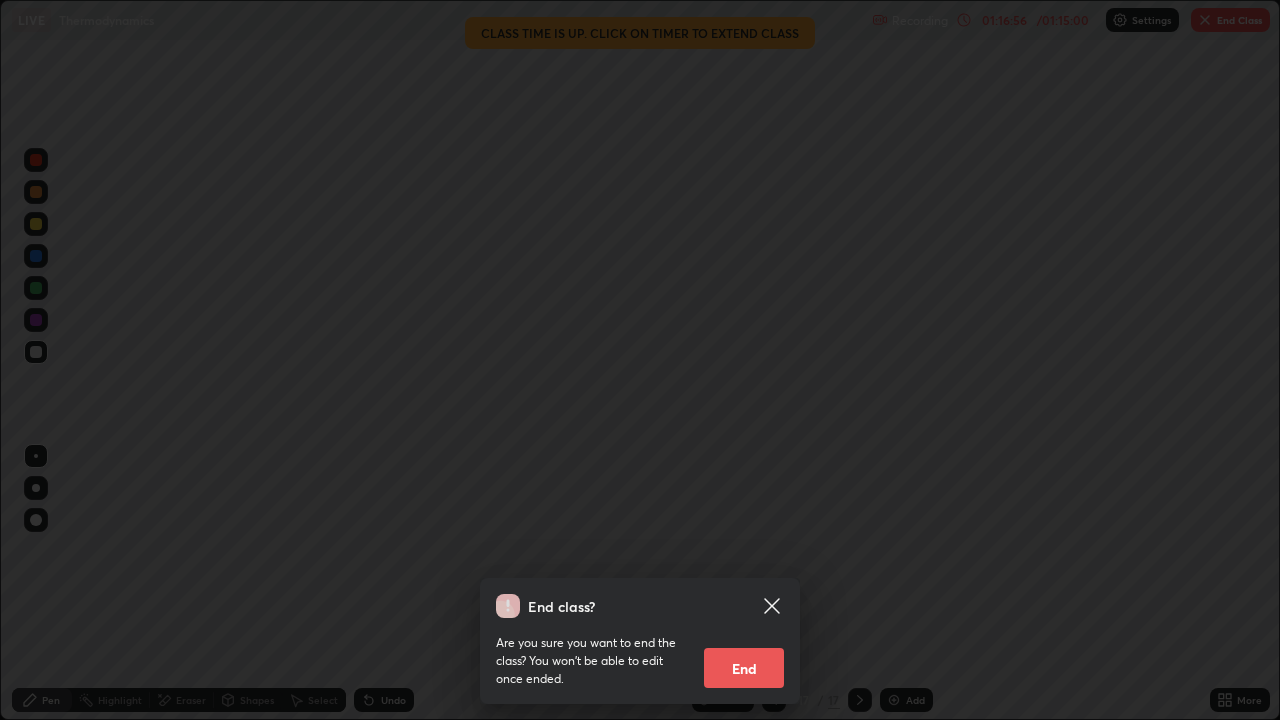 click on "End" at bounding box center [744, 668] 